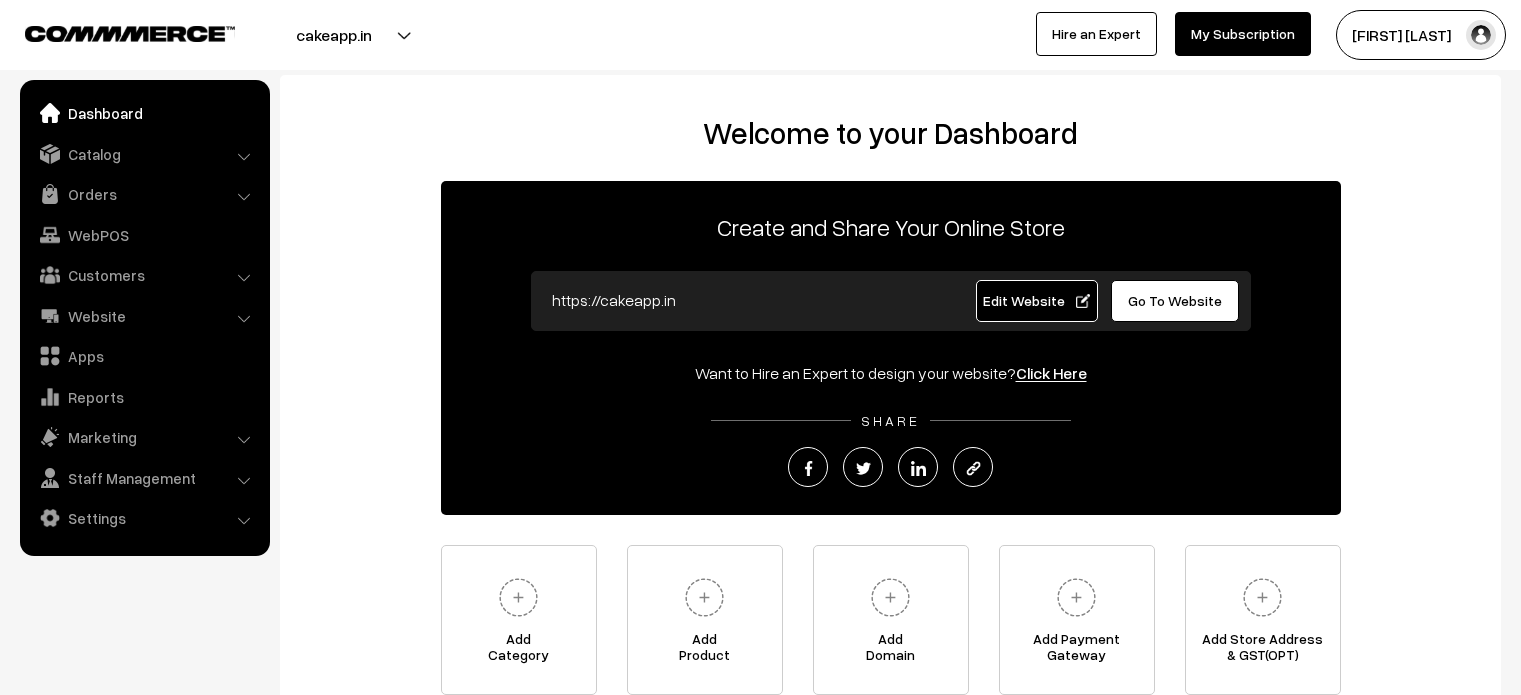 scroll, scrollTop: 0, scrollLeft: 0, axis: both 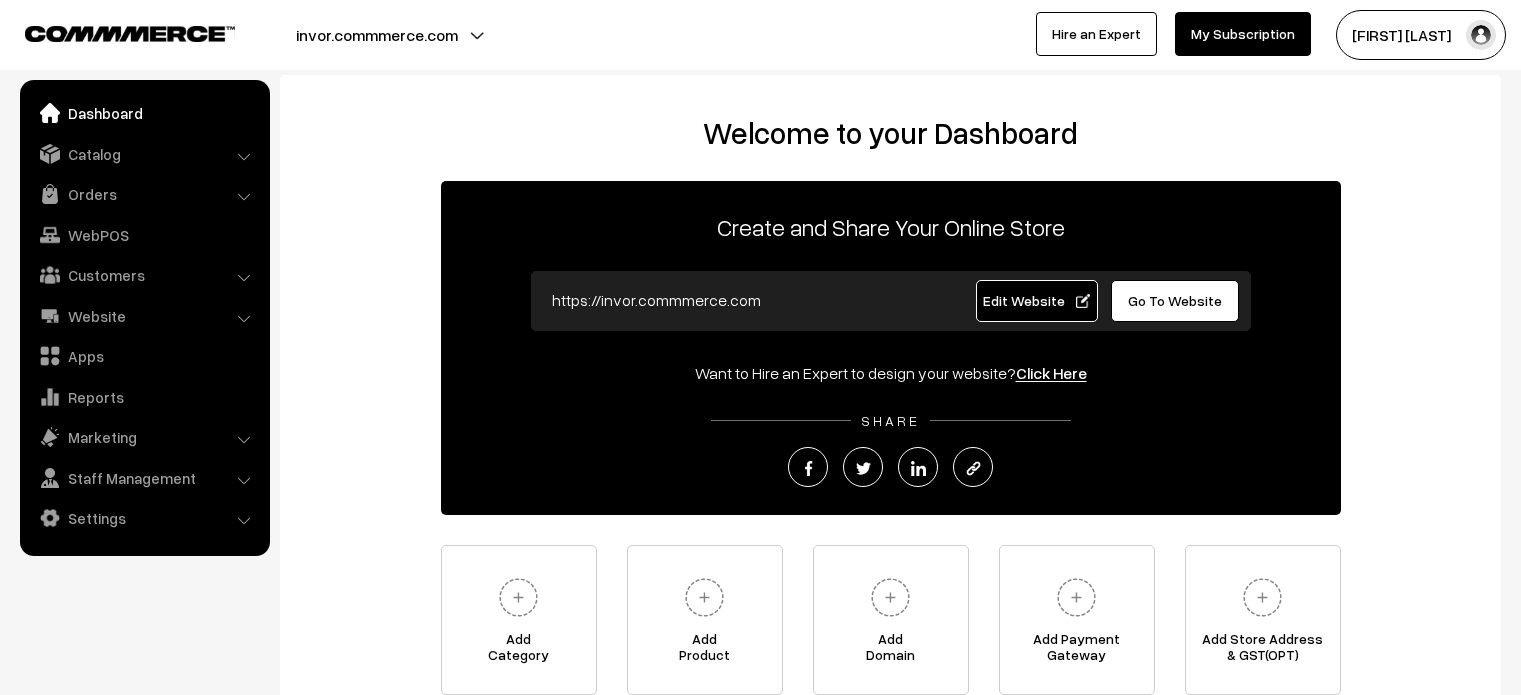click on "Website" at bounding box center [144, 316] 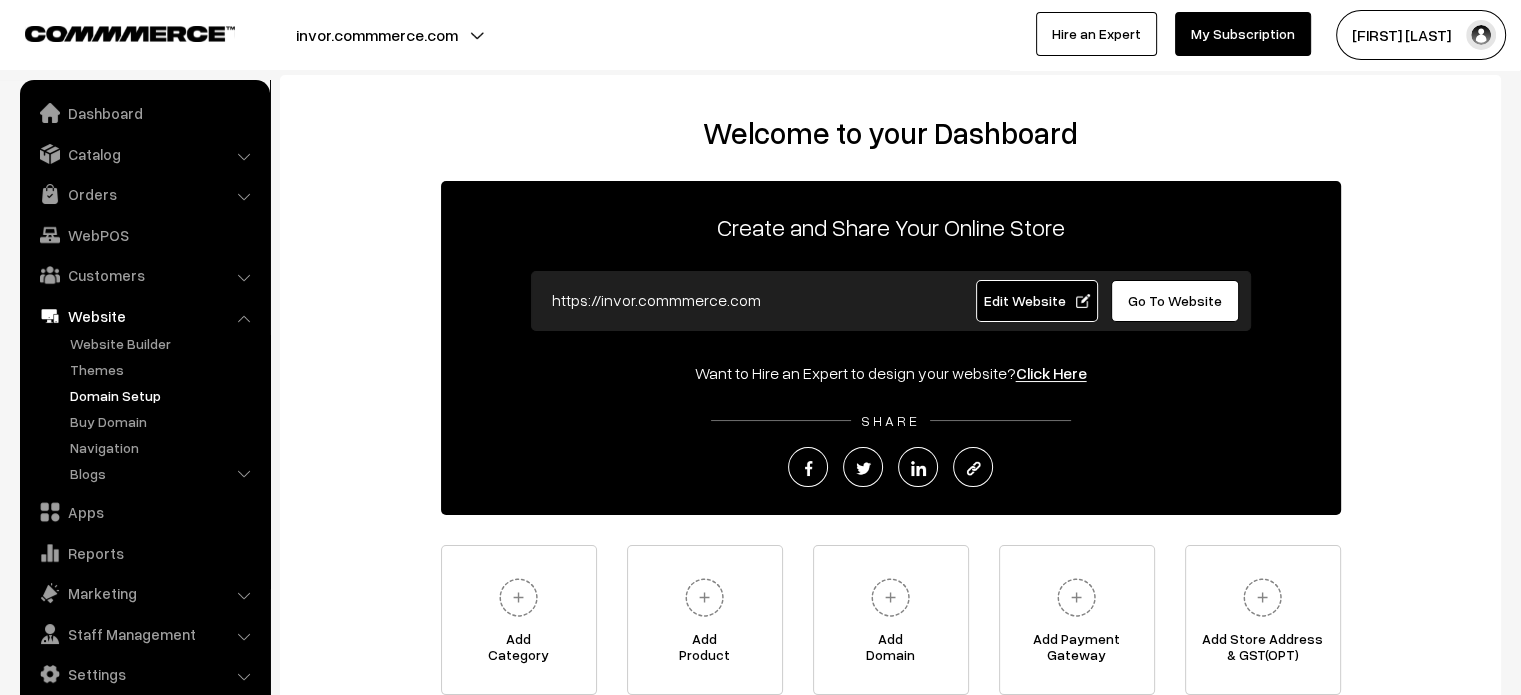 click on "Domain Setup" at bounding box center (164, 395) 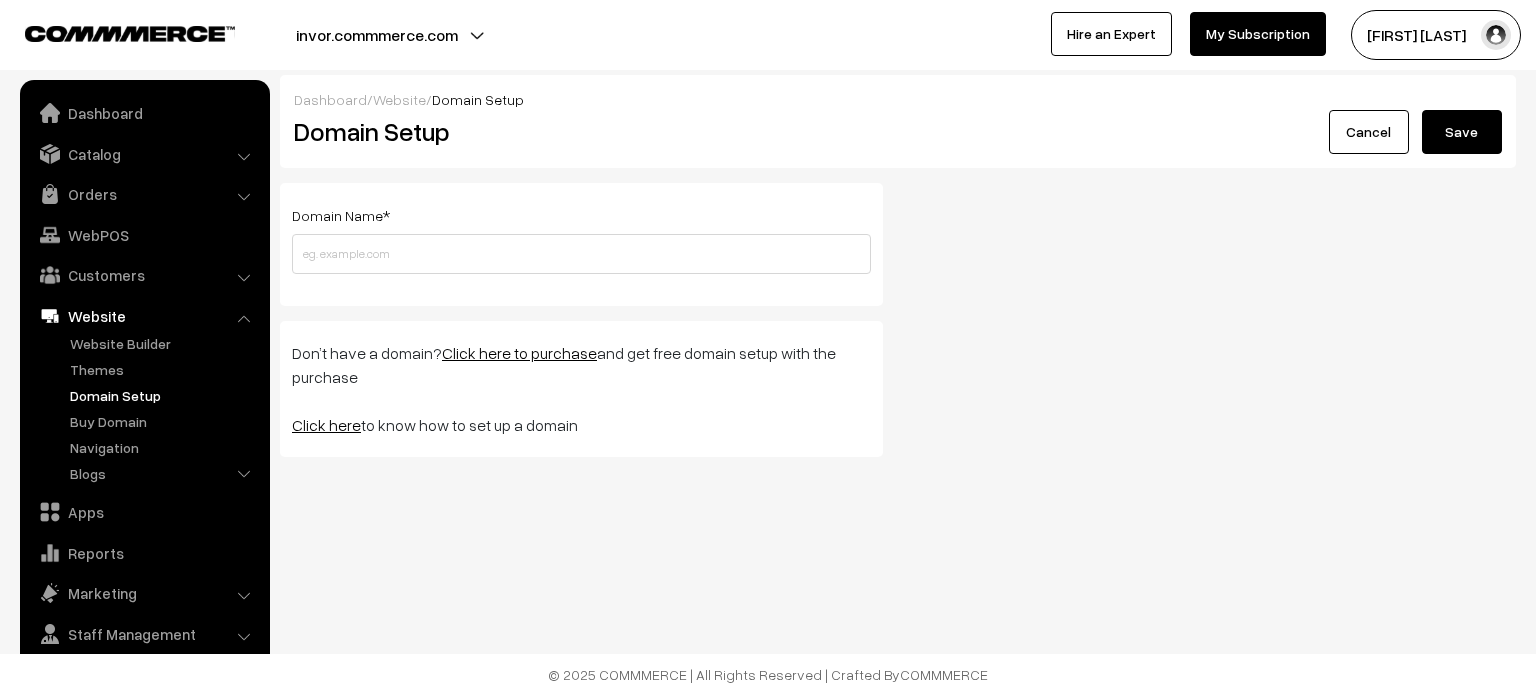 scroll, scrollTop: 0, scrollLeft: 0, axis: both 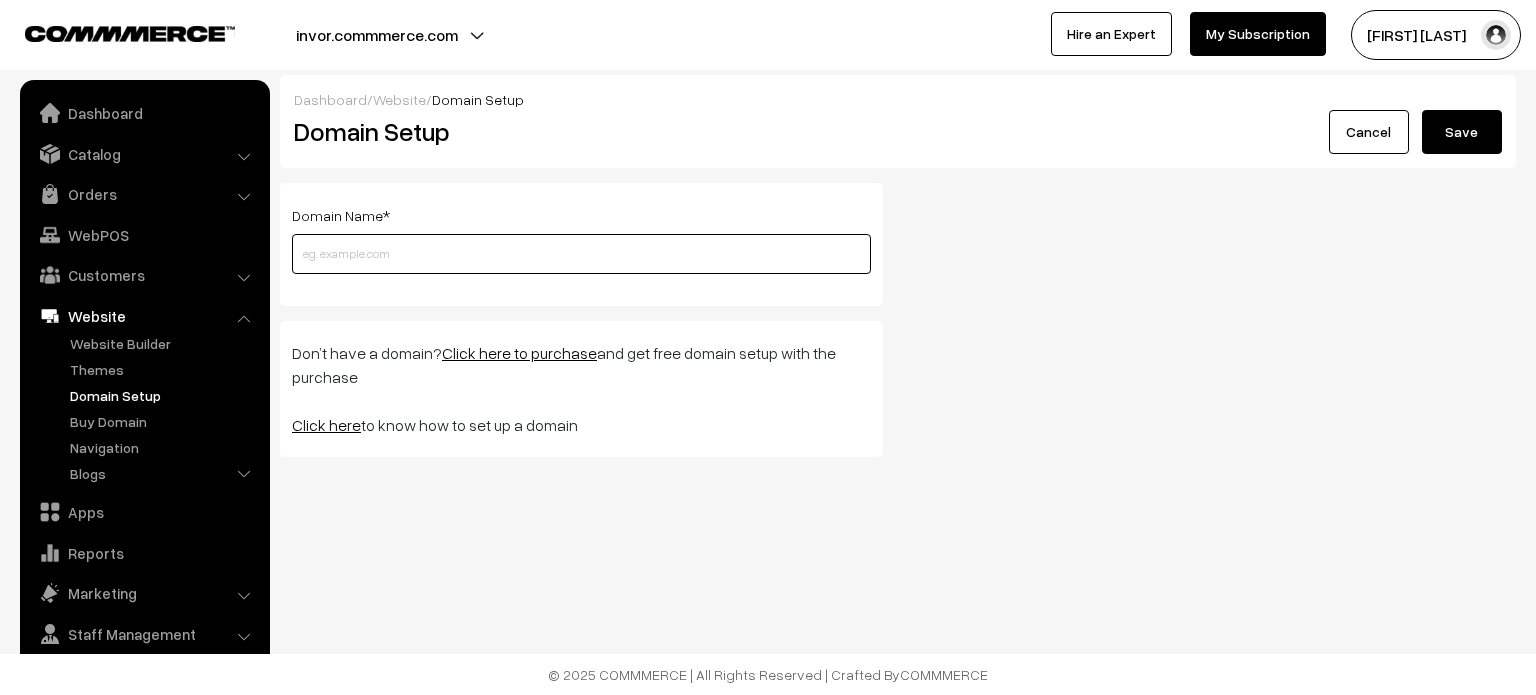 paste on "ieno.in" 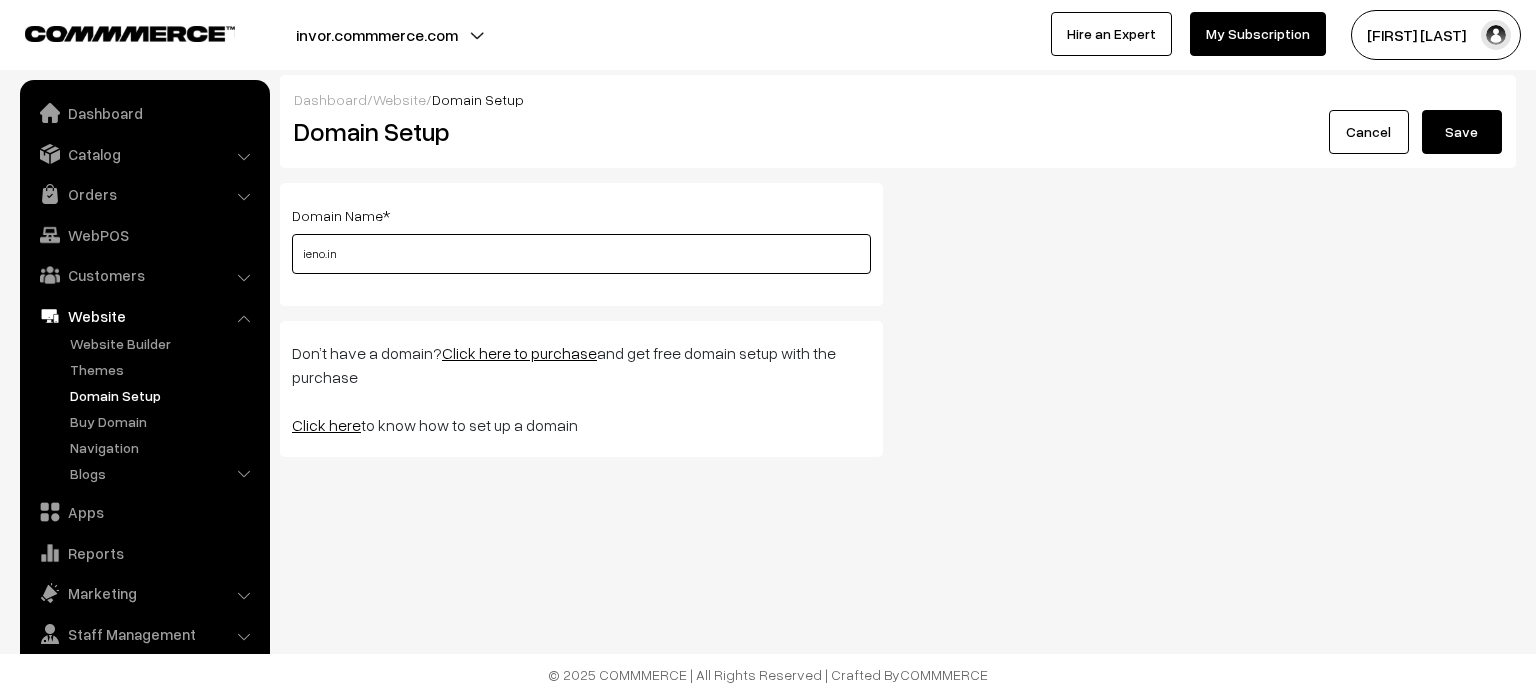 click on "ieno.in" at bounding box center [581, 254] 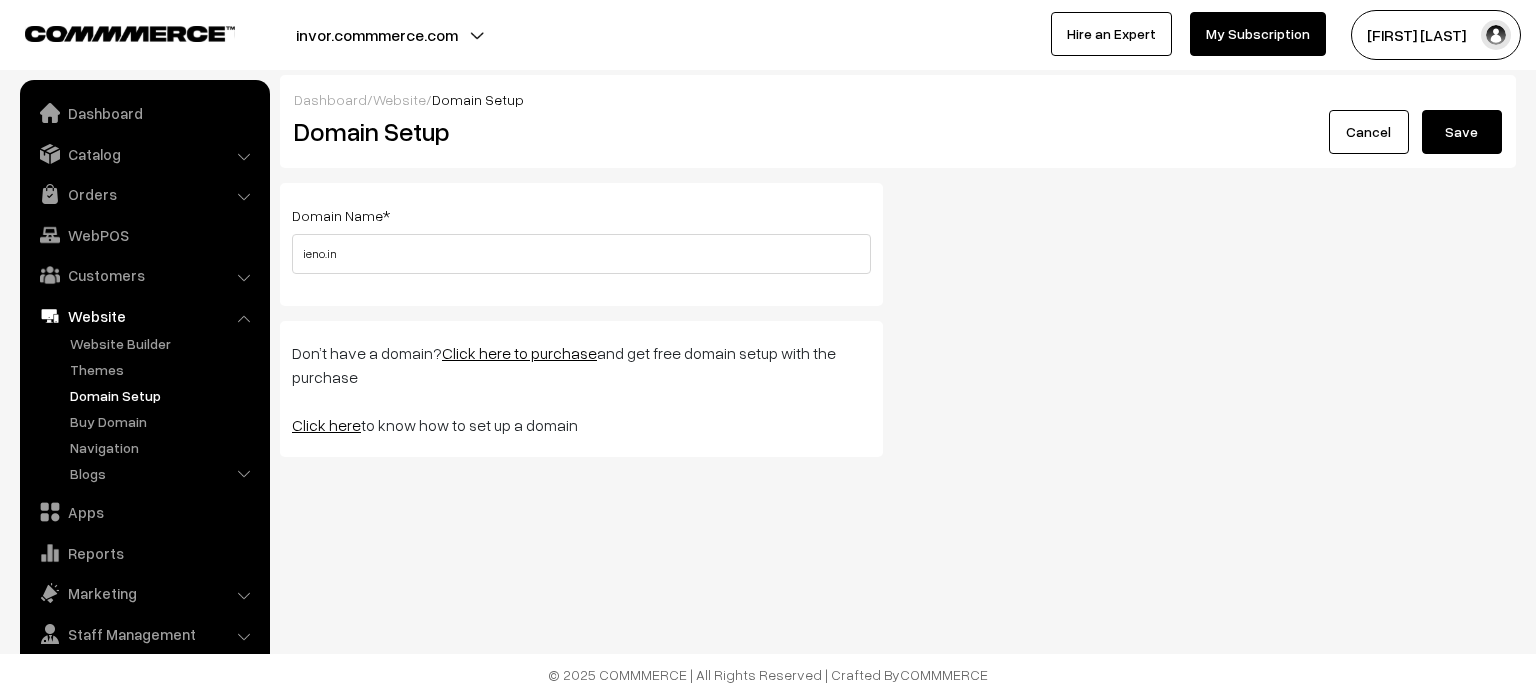 click on "Save" at bounding box center [1462, 132] 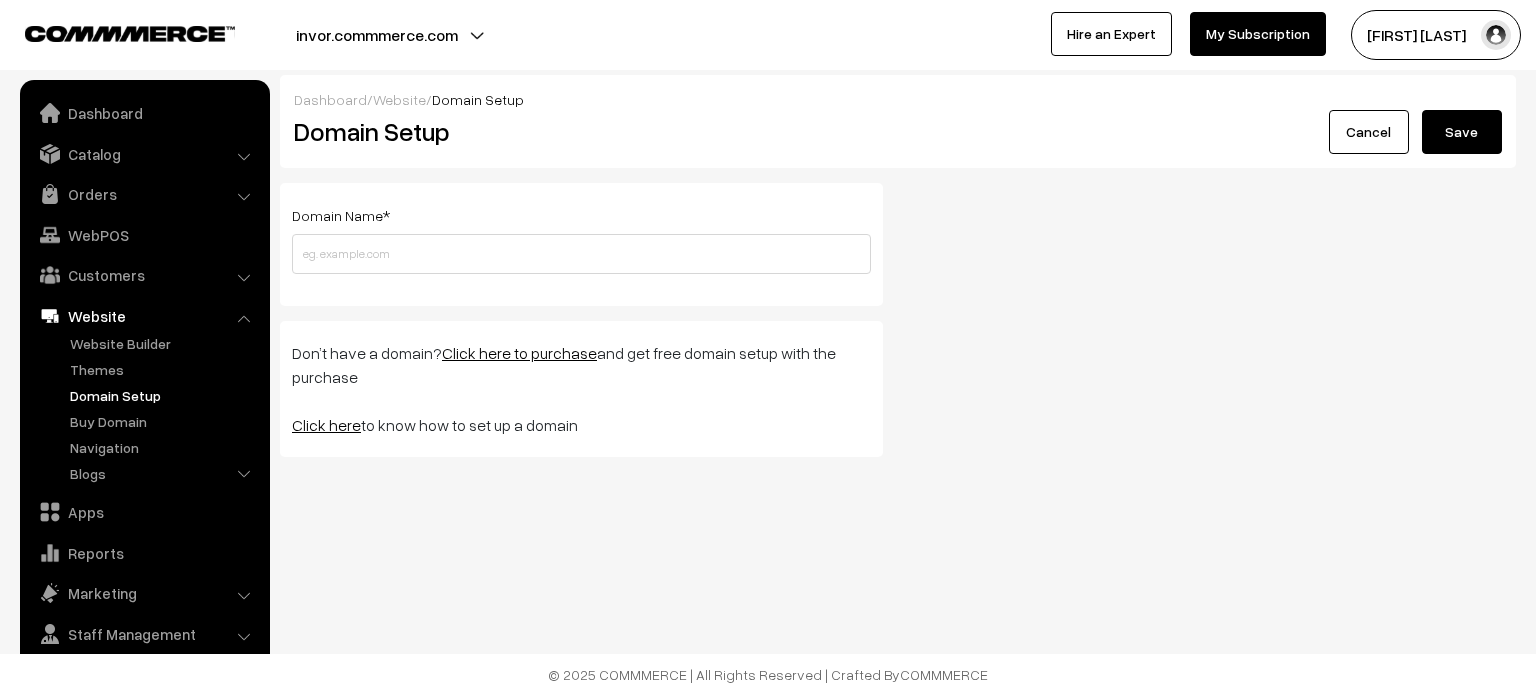 scroll, scrollTop: 0, scrollLeft: 0, axis: both 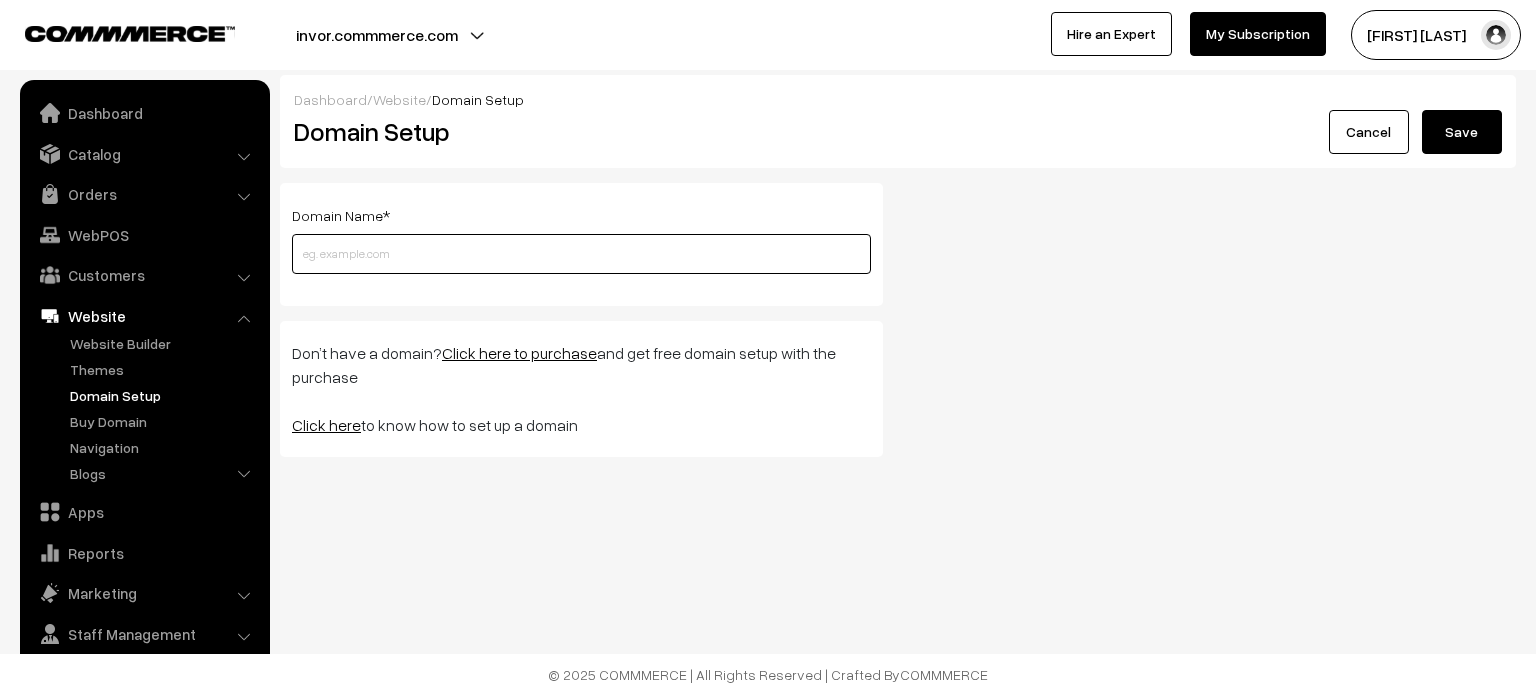 click at bounding box center (581, 254) 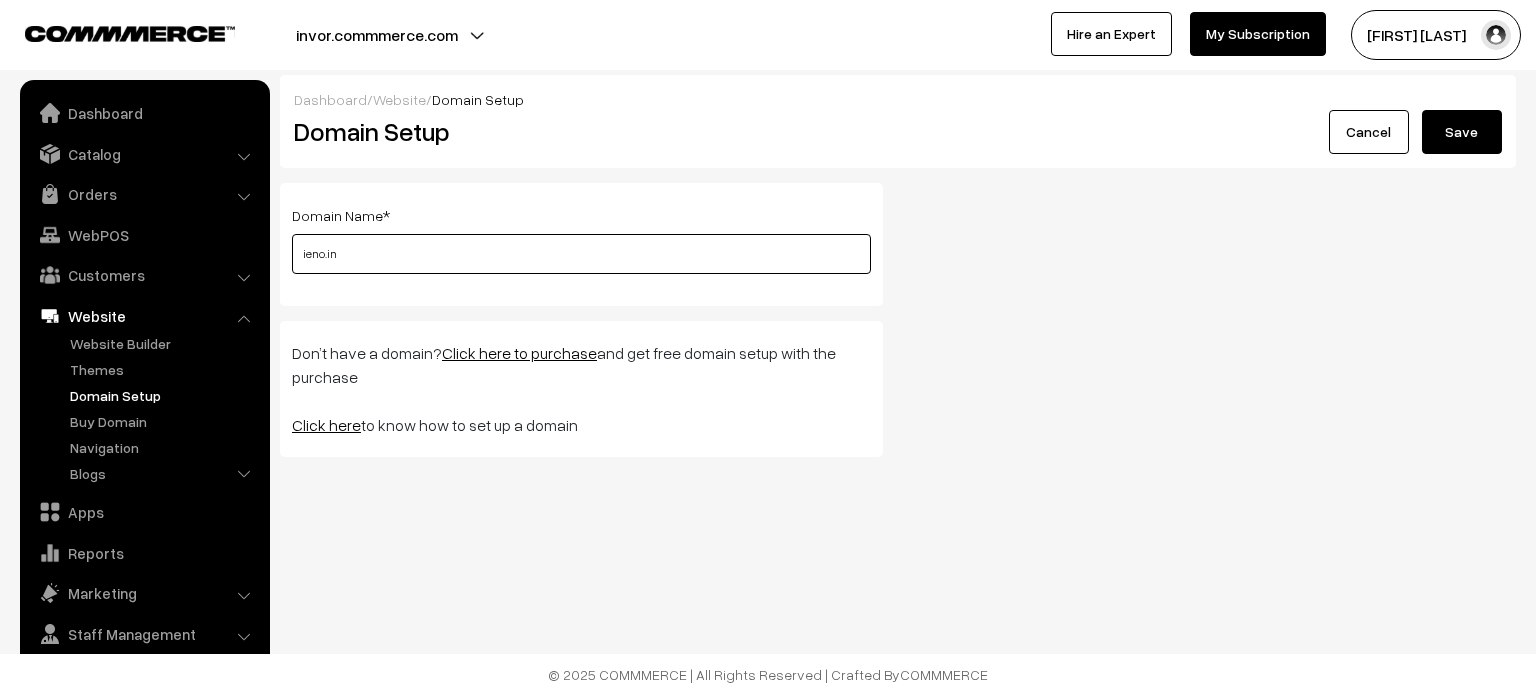 type on "ieno.in" 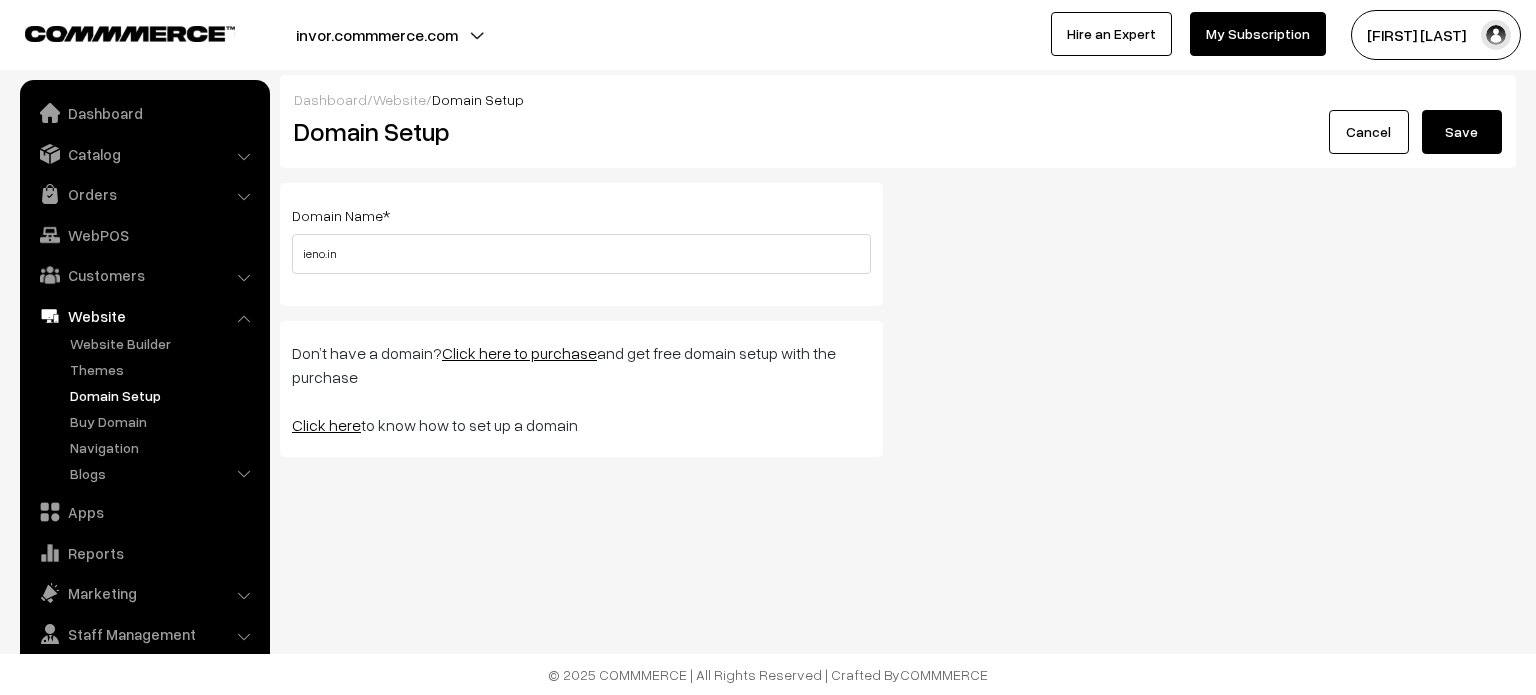 click on "Save" at bounding box center (1462, 132) 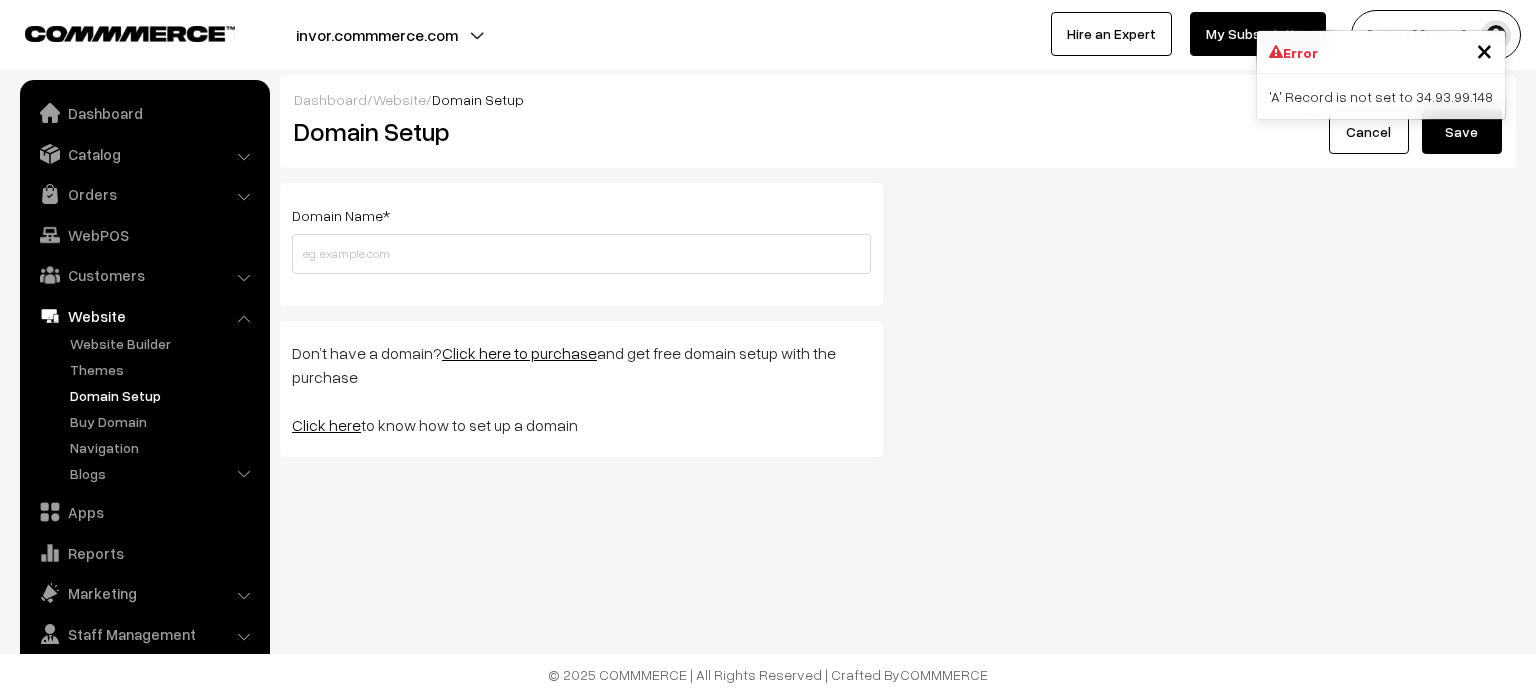 scroll, scrollTop: 0, scrollLeft: 0, axis: both 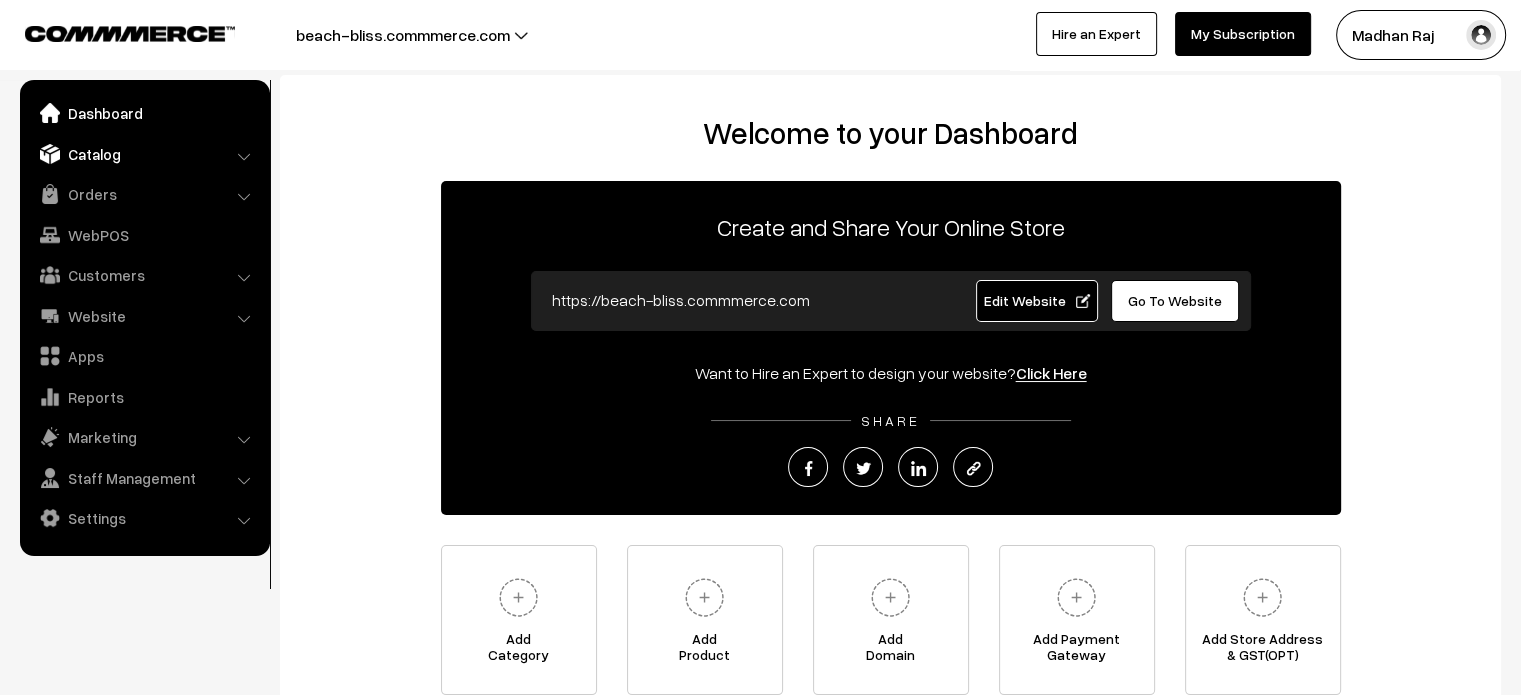 click on "Catalog" at bounding box center (144, 154) 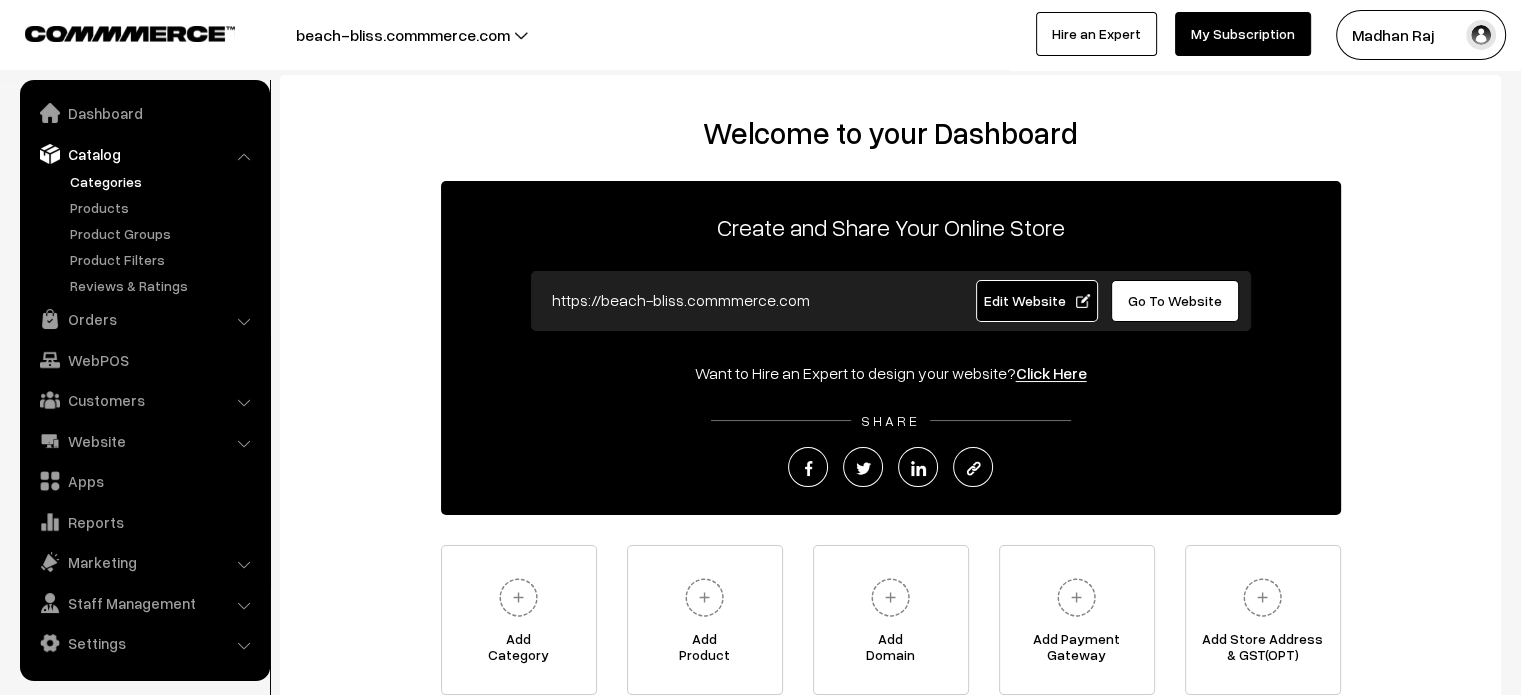 click on "Categories" at bounding box center [164, 181] 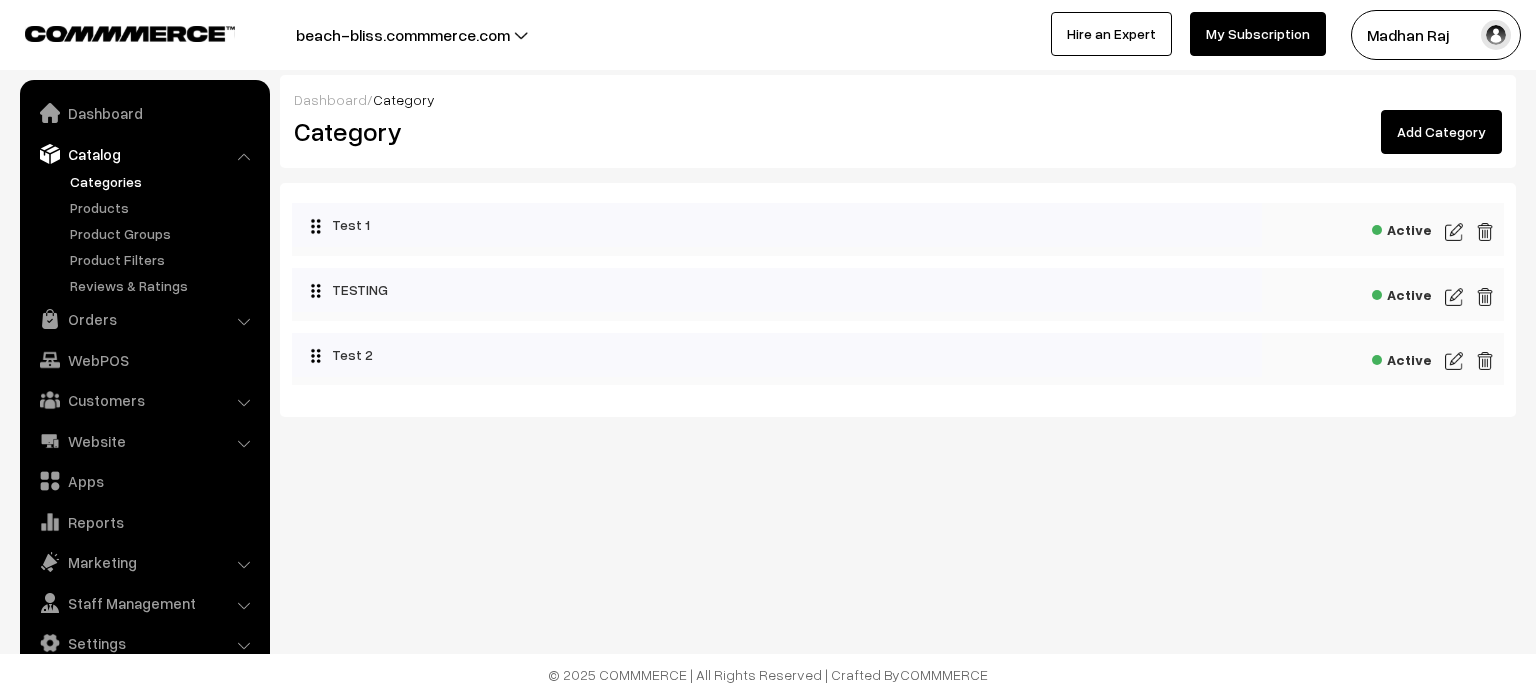 scroll, scrollTop: 0, scrollLeft: 0, axis: both 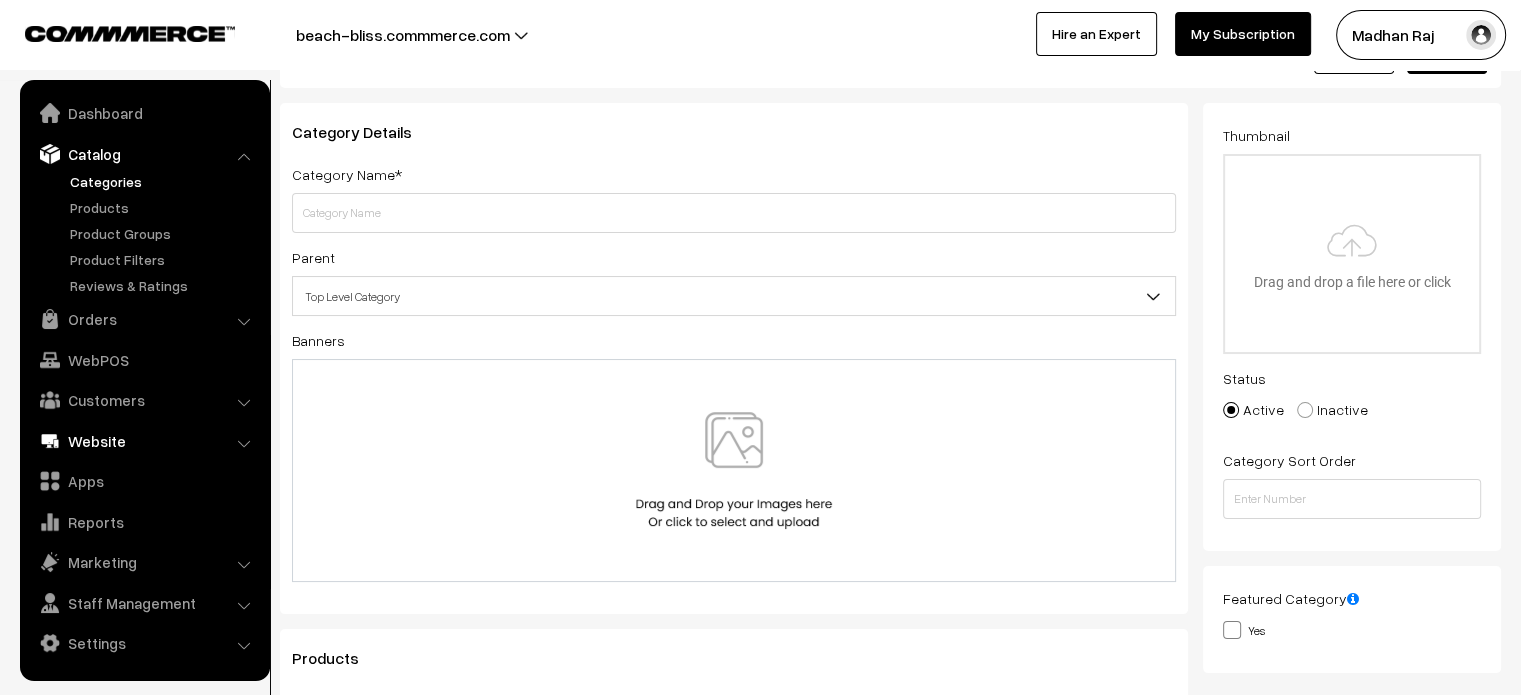 click on "Website" at bounding box center (144, 441) 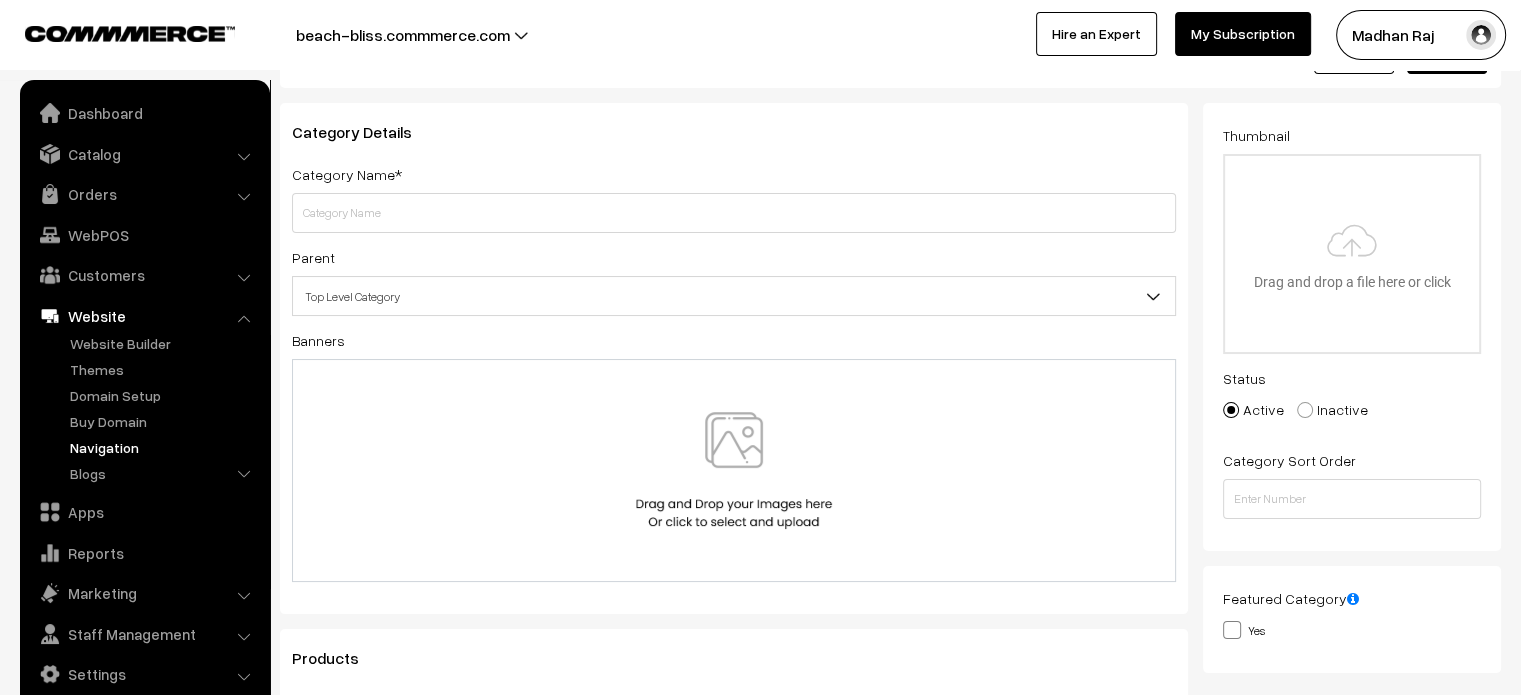 click on "Navigation" at bounding box center [164, 447] 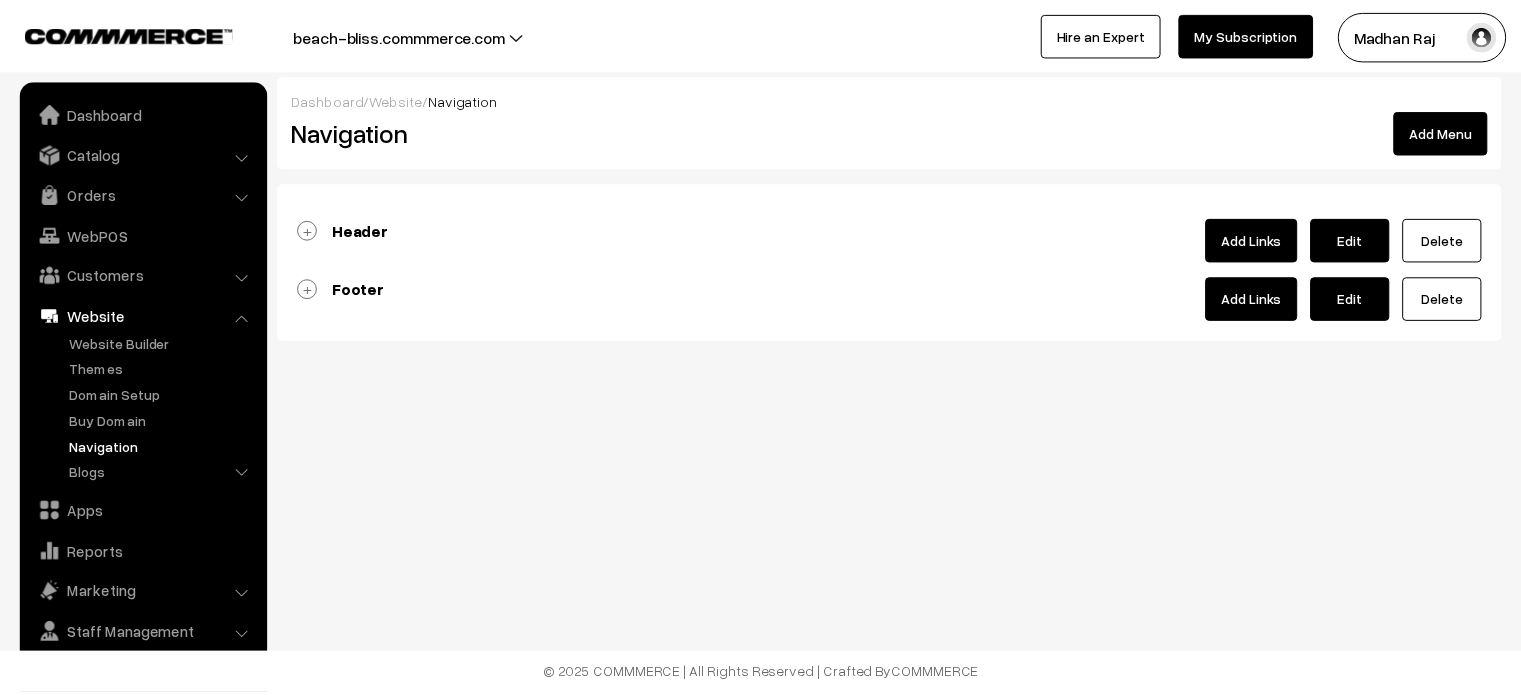 scroll, scrollTop: 0, scrollLeft: 0, axis: both 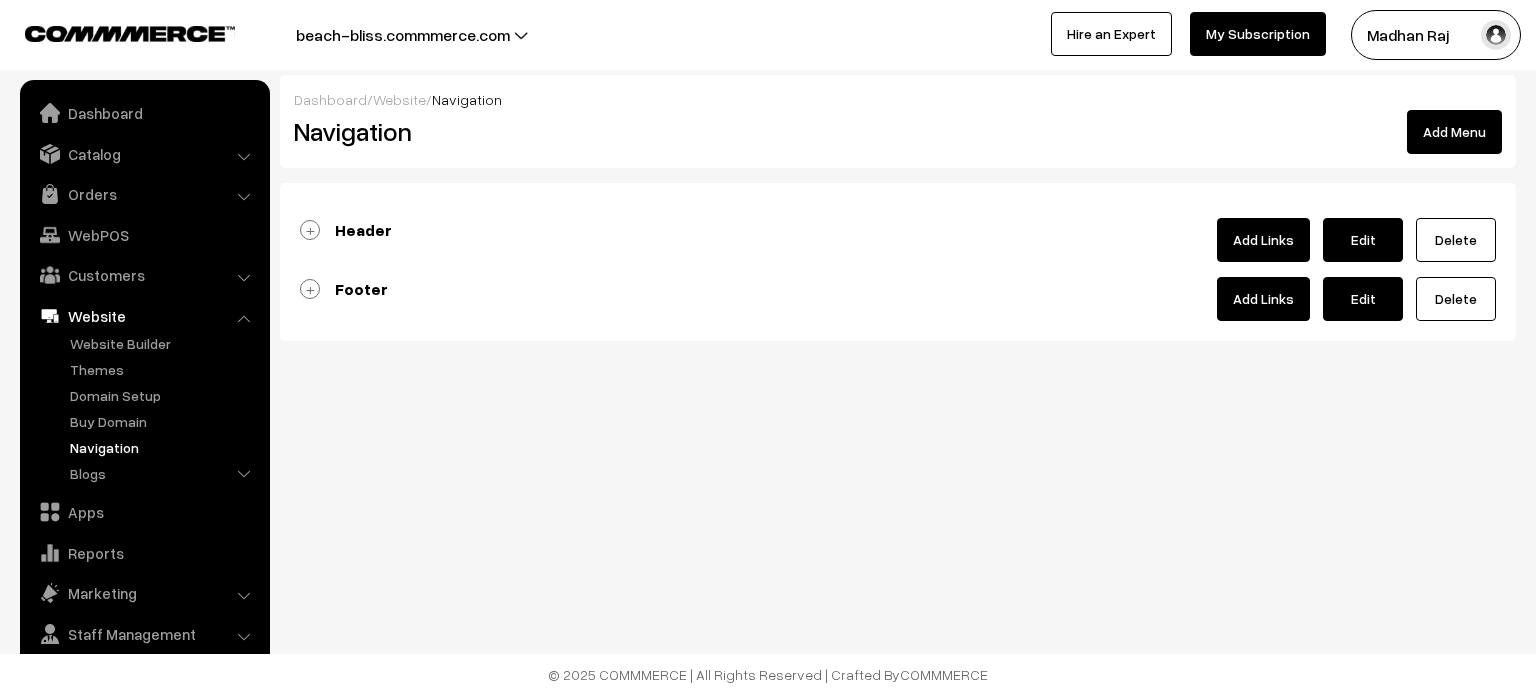 click on "Header" at bounding box center [346, 230] 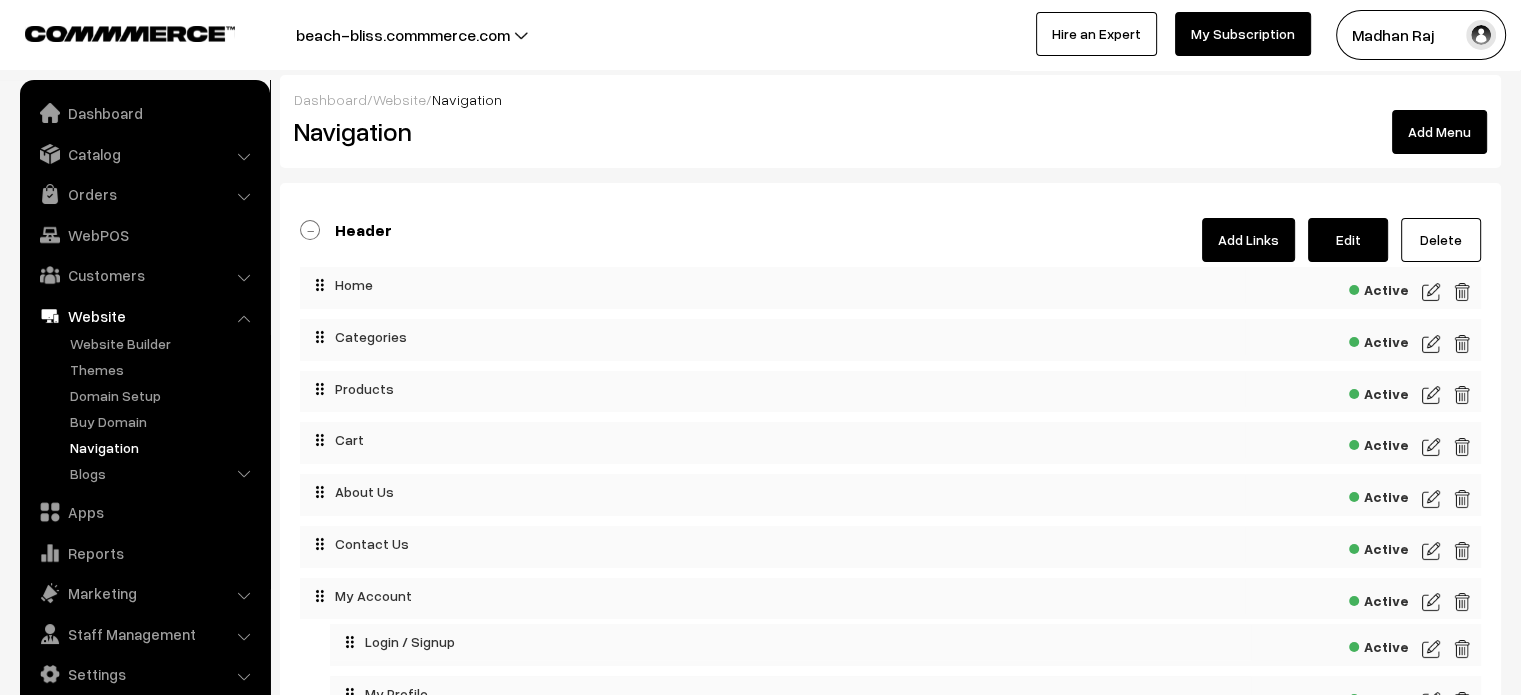 click on "Add Links" at bounding box center [1248, 240] 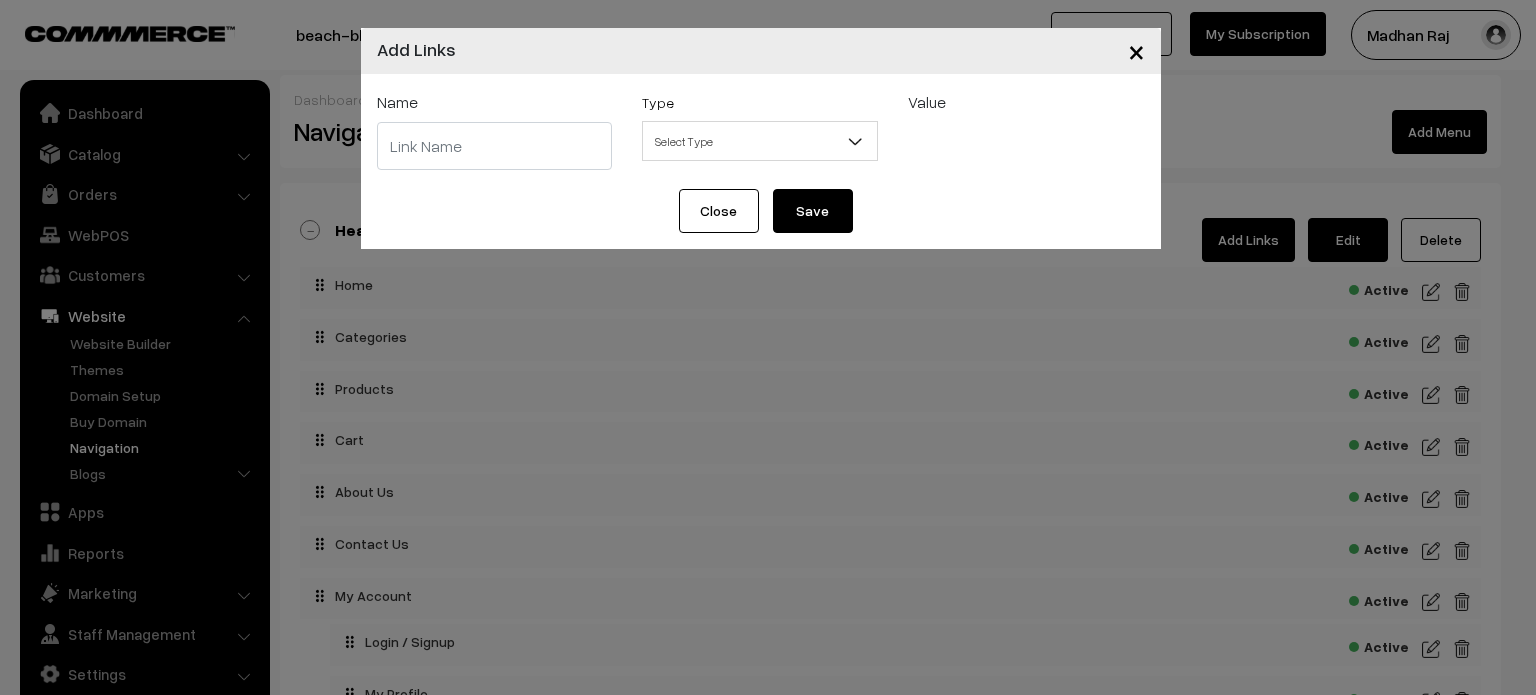 click at bounding box center [495, 146] 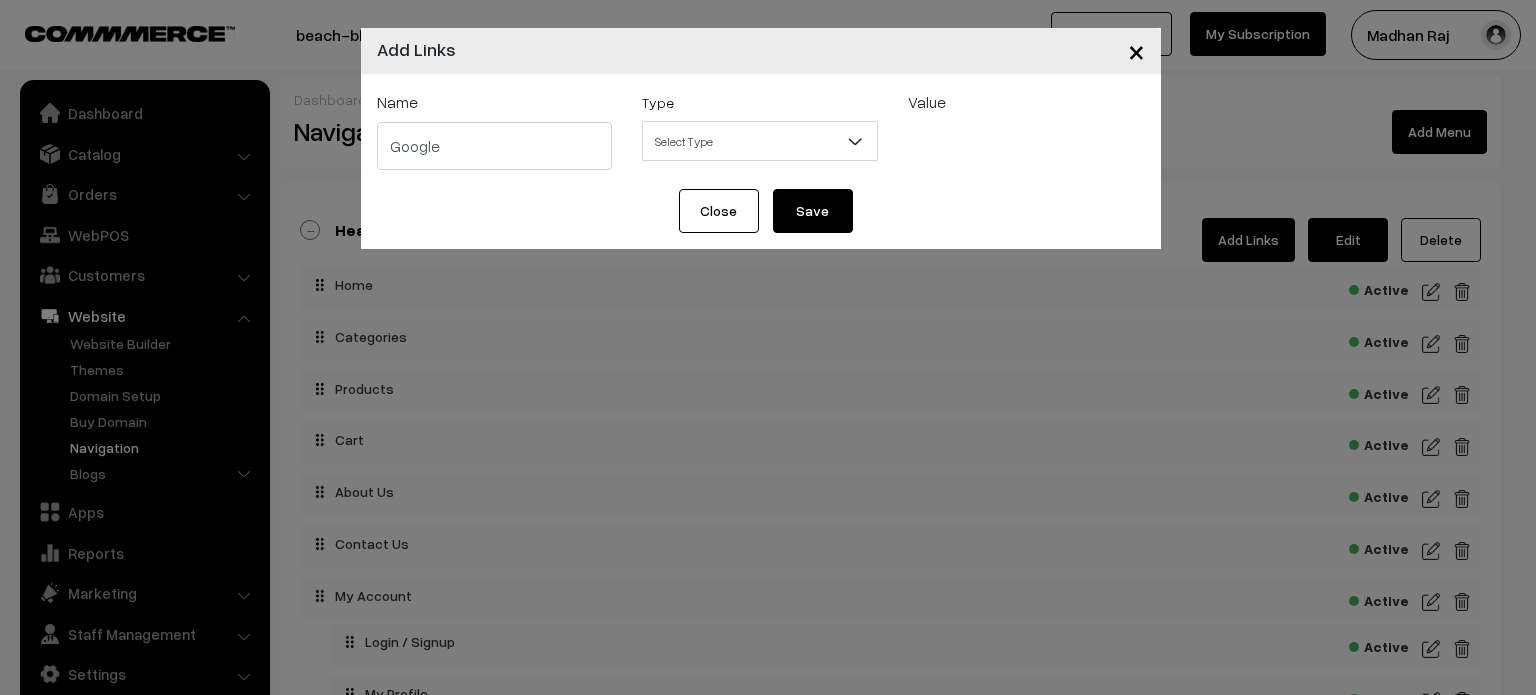 click on "Select Type" at bounding box center (760, 141) 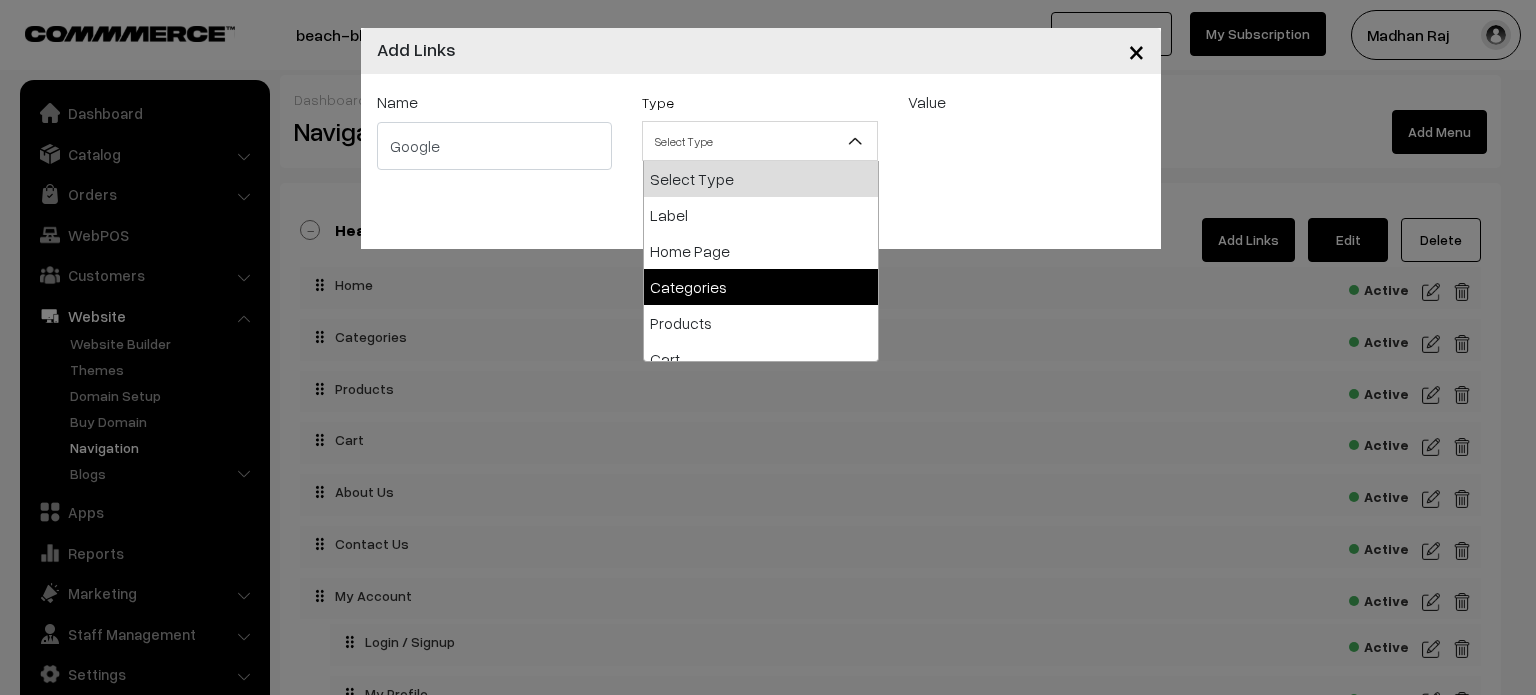 select on "categories" 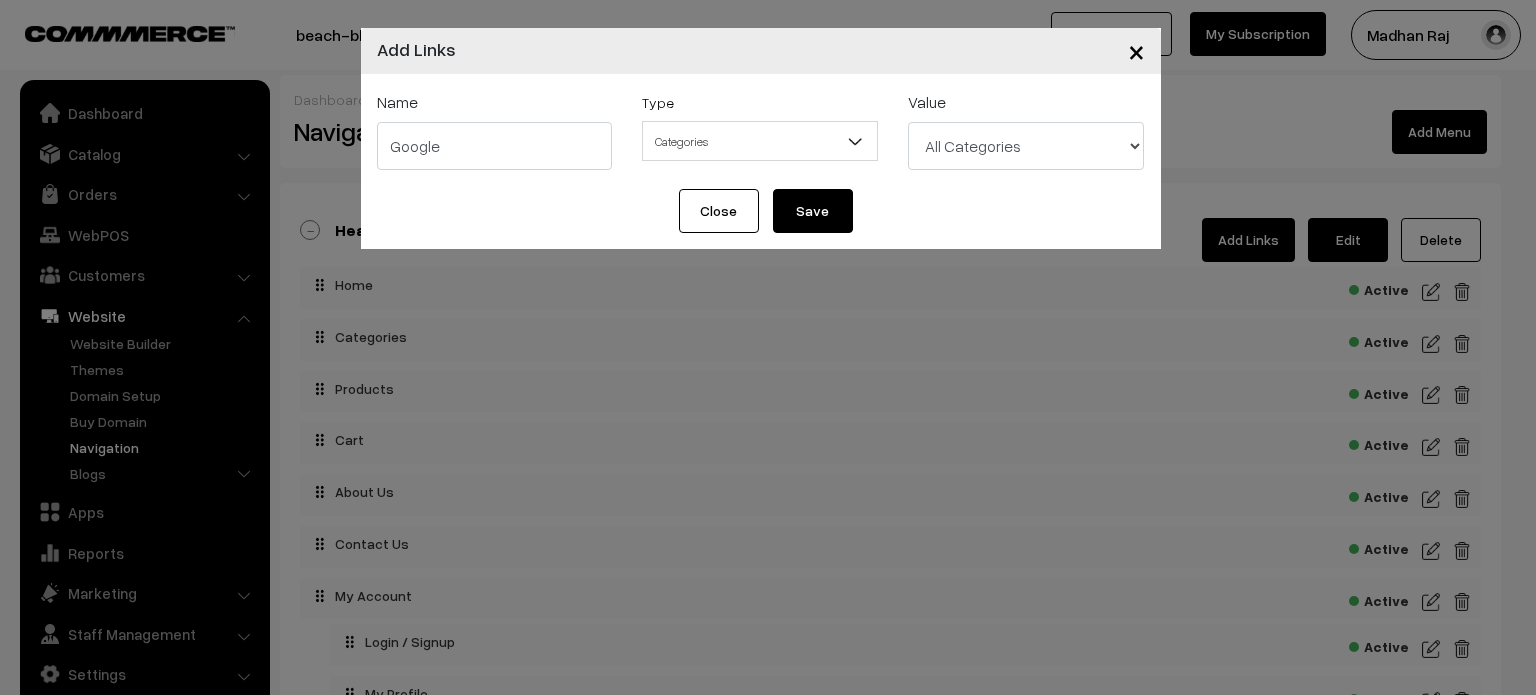 click on "All Categories
Test 1
TESTING
Test 2" at bounding box center (1026, 146) 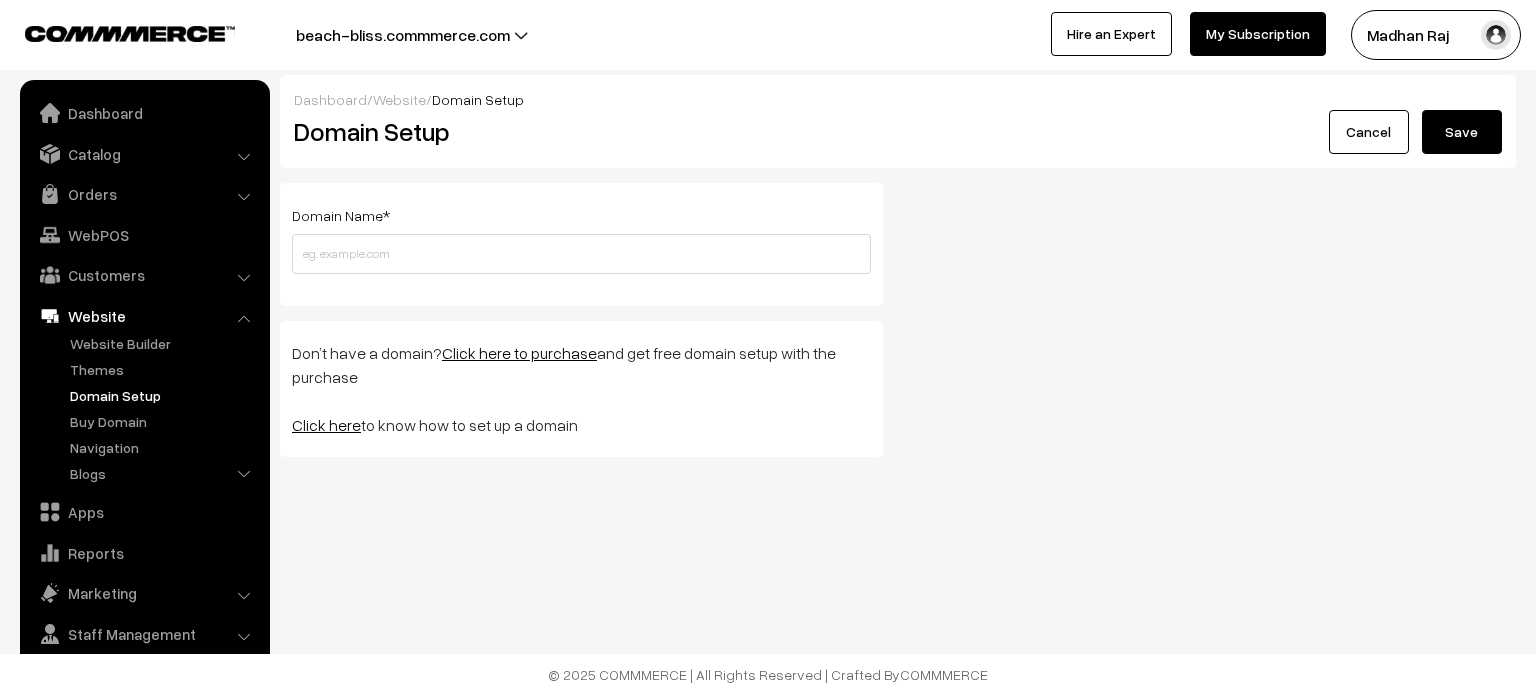 scroll, scrollTop: 0, scrollLeft: 0, axis: both 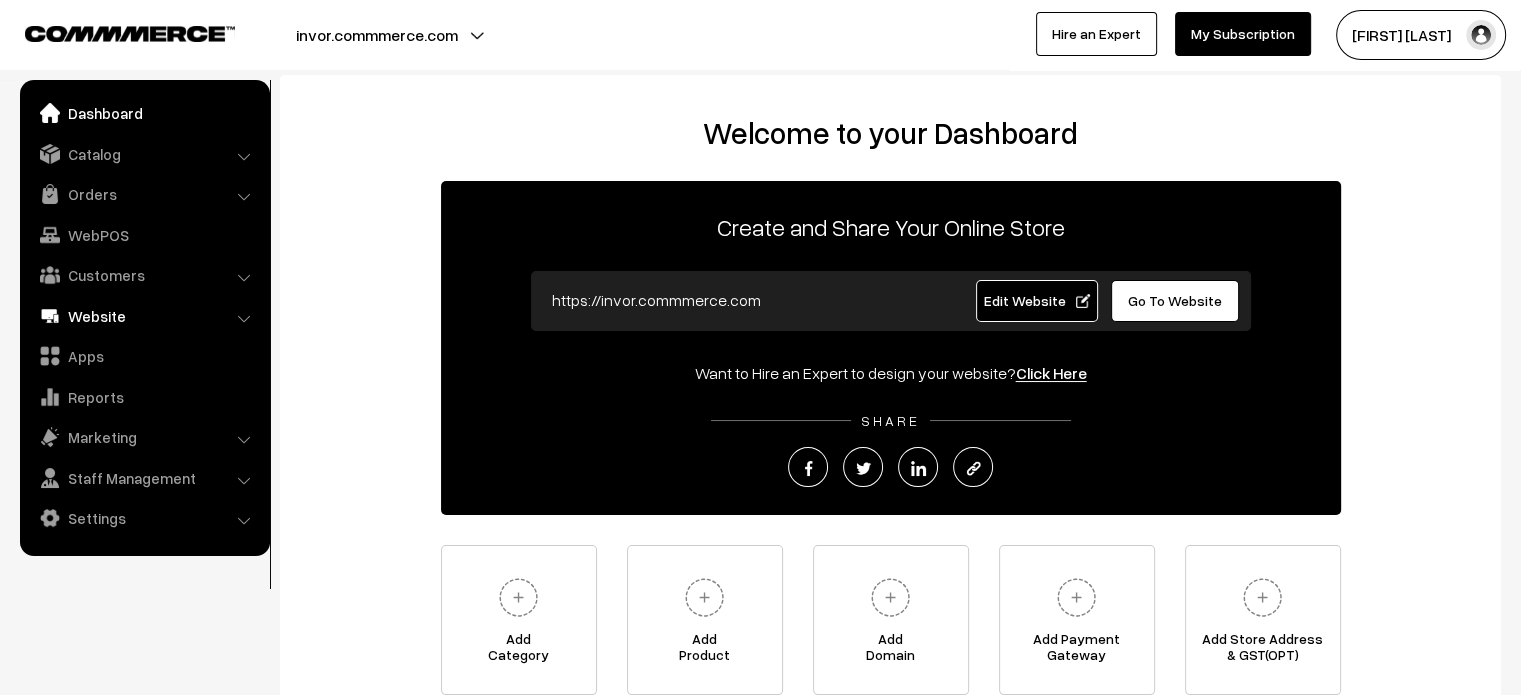 click on "Website" at bounding box center (144, 316) 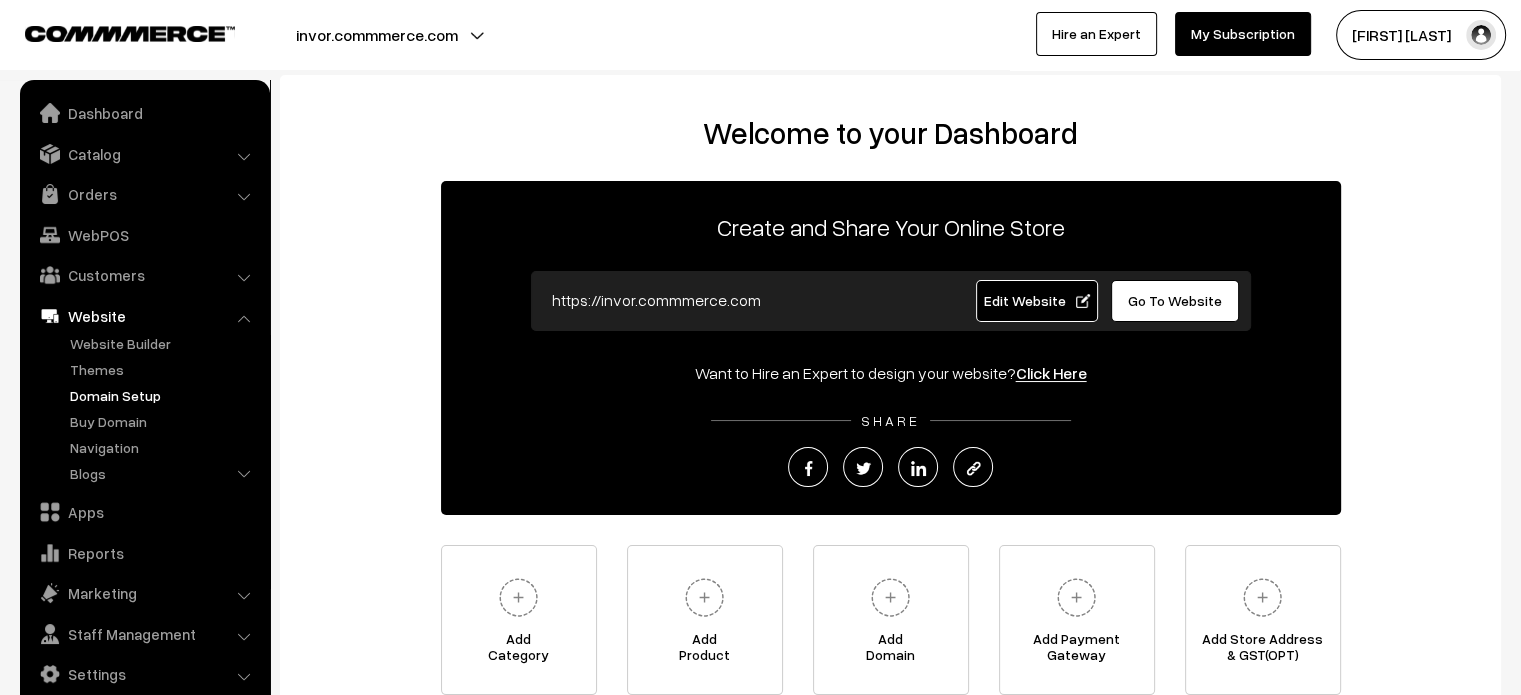 click on "Domain Setup" at bounding box center (164, 395) 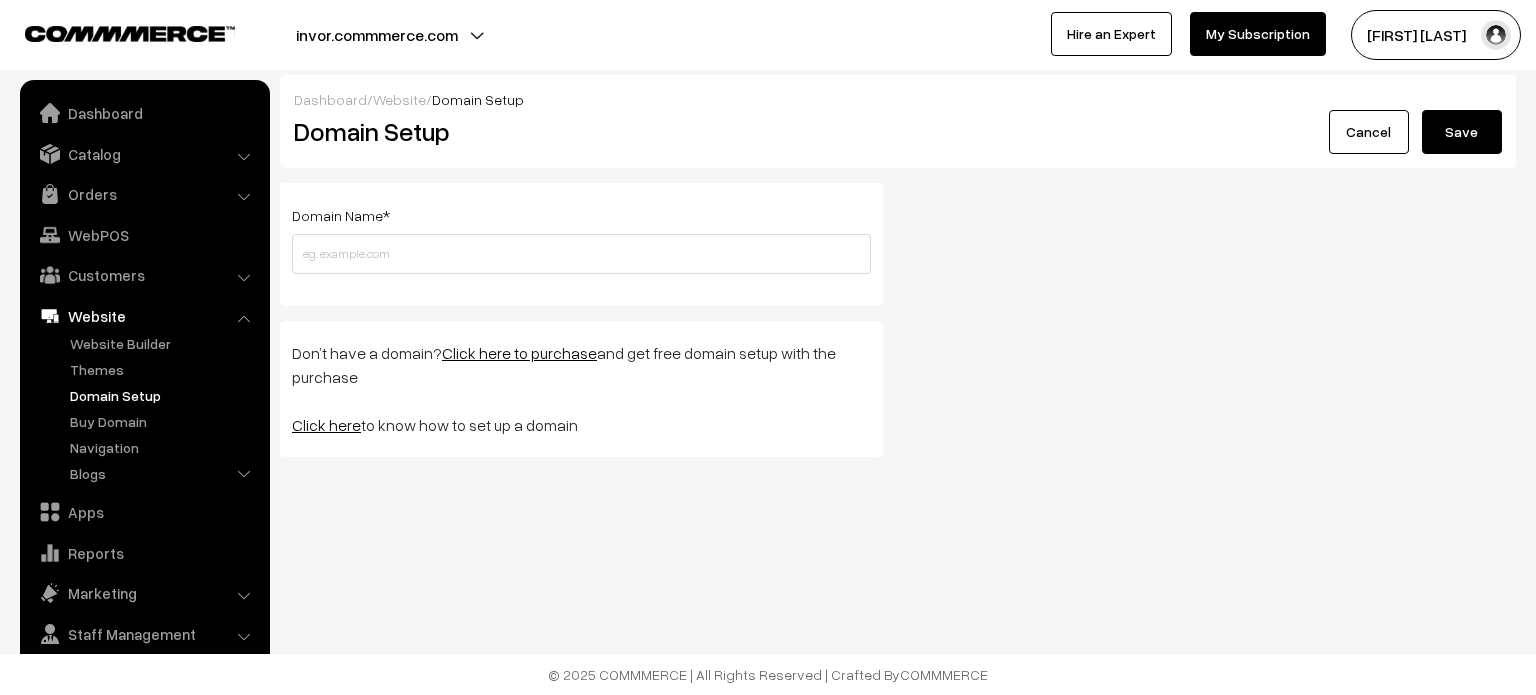 scroll, scrollTop: 0, scrollLeft: 0, axis: both 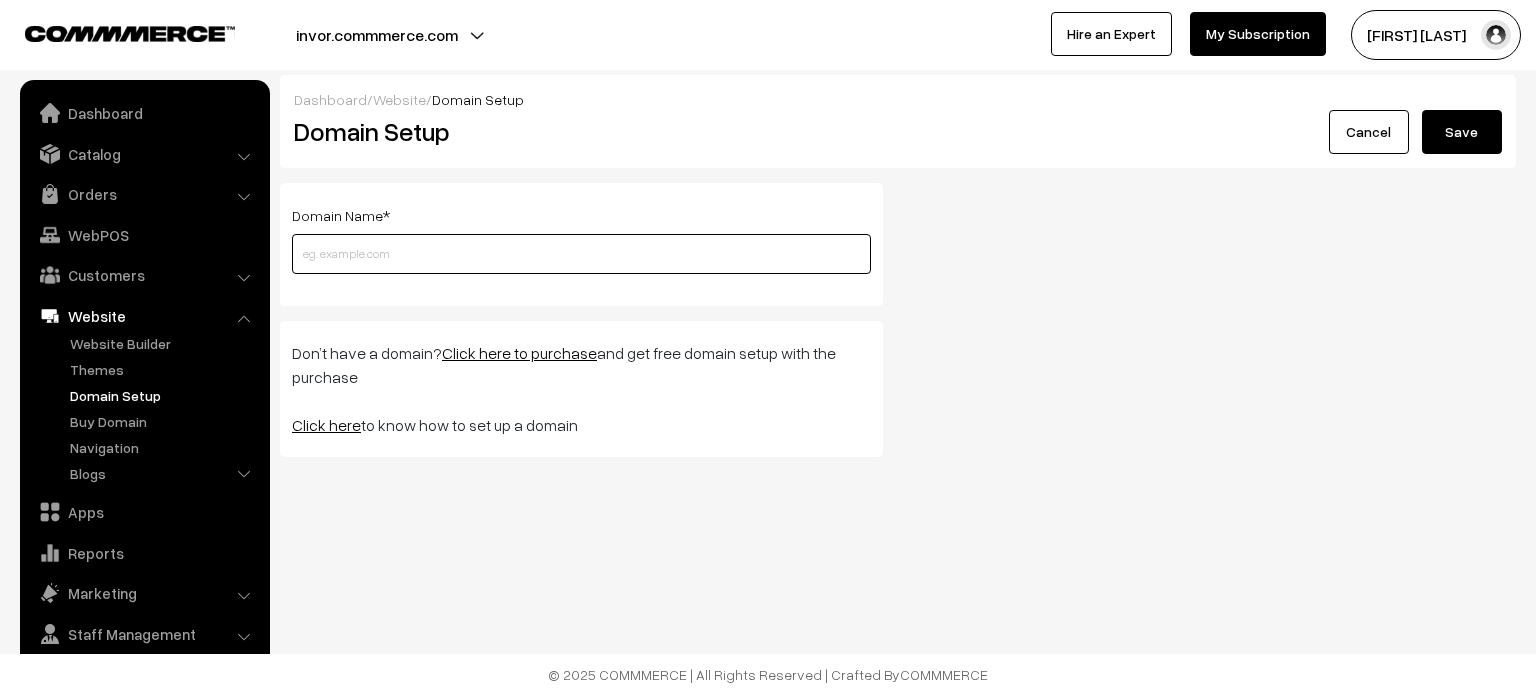 paste on "ieno.in" 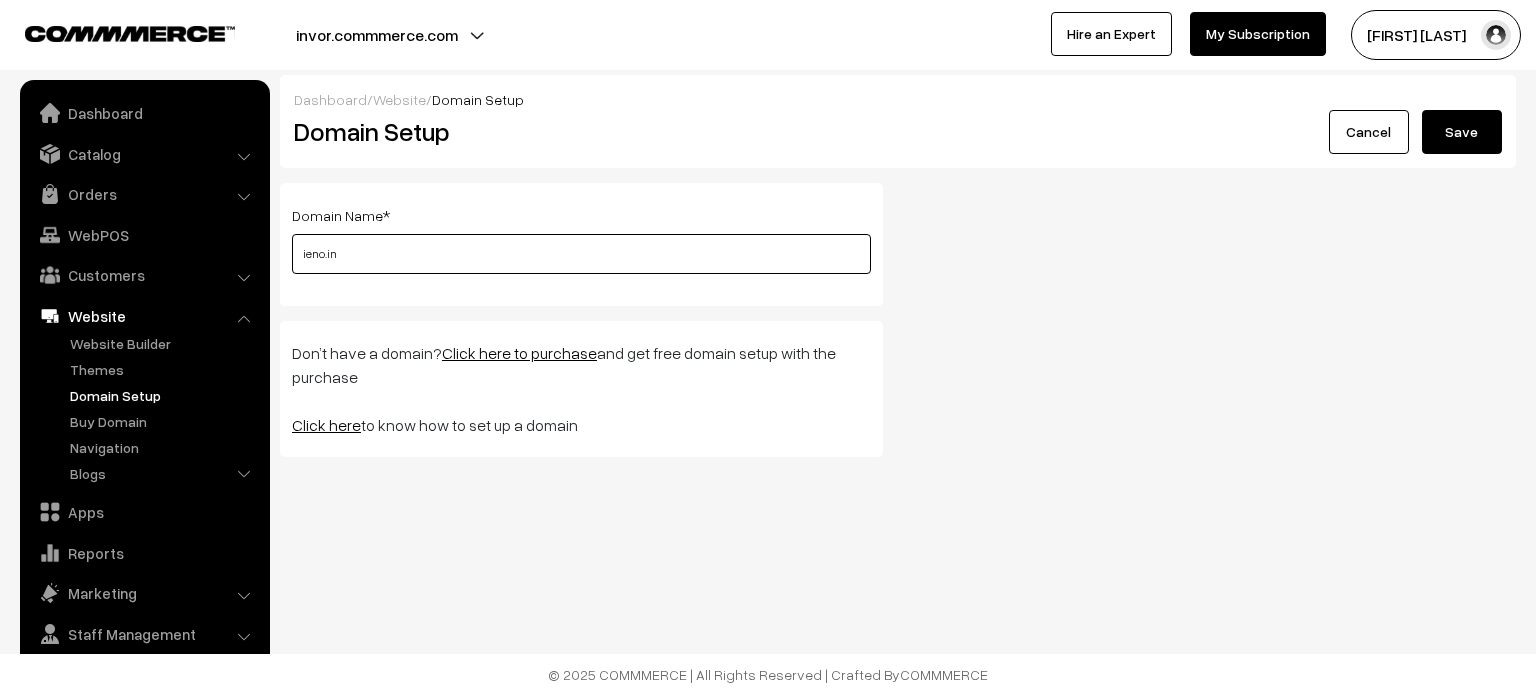 type on "ieno.in" 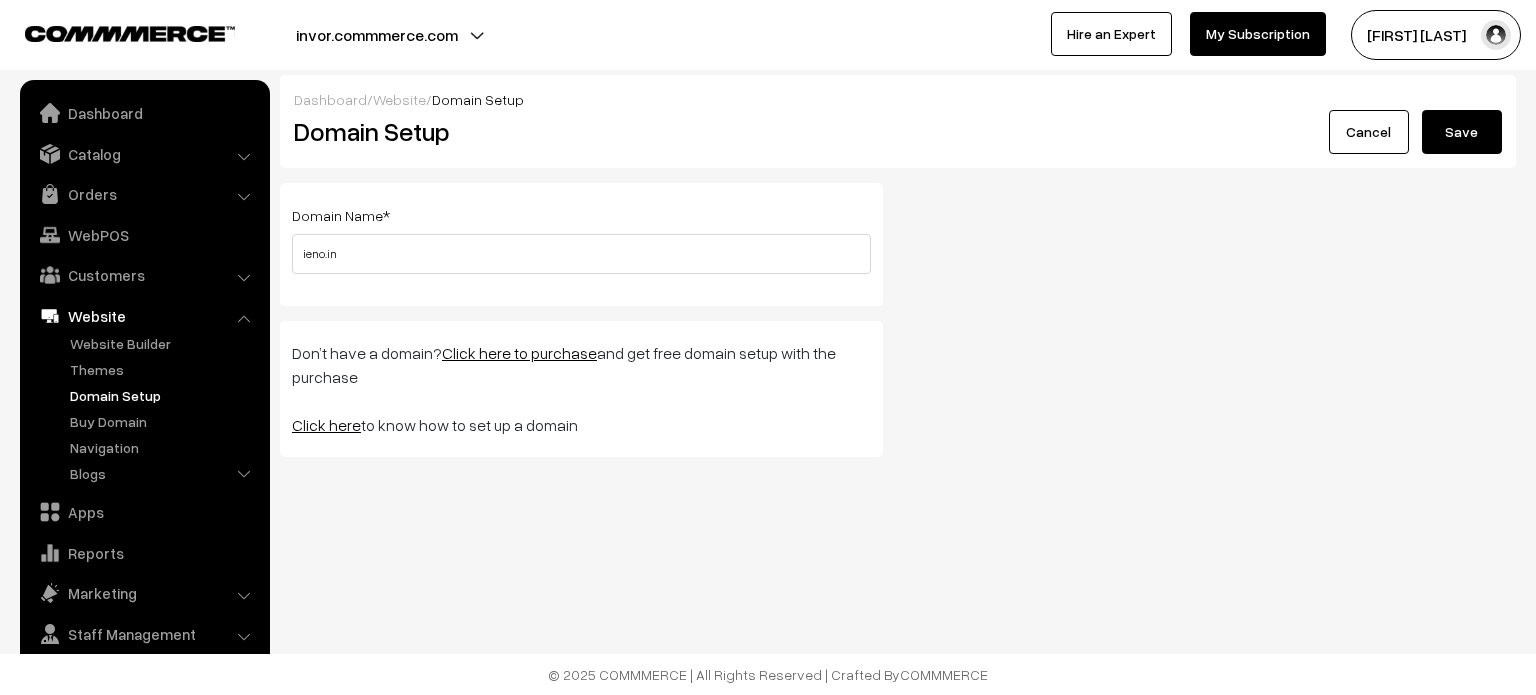 click on "Save" at bounding box center [1462, 132] 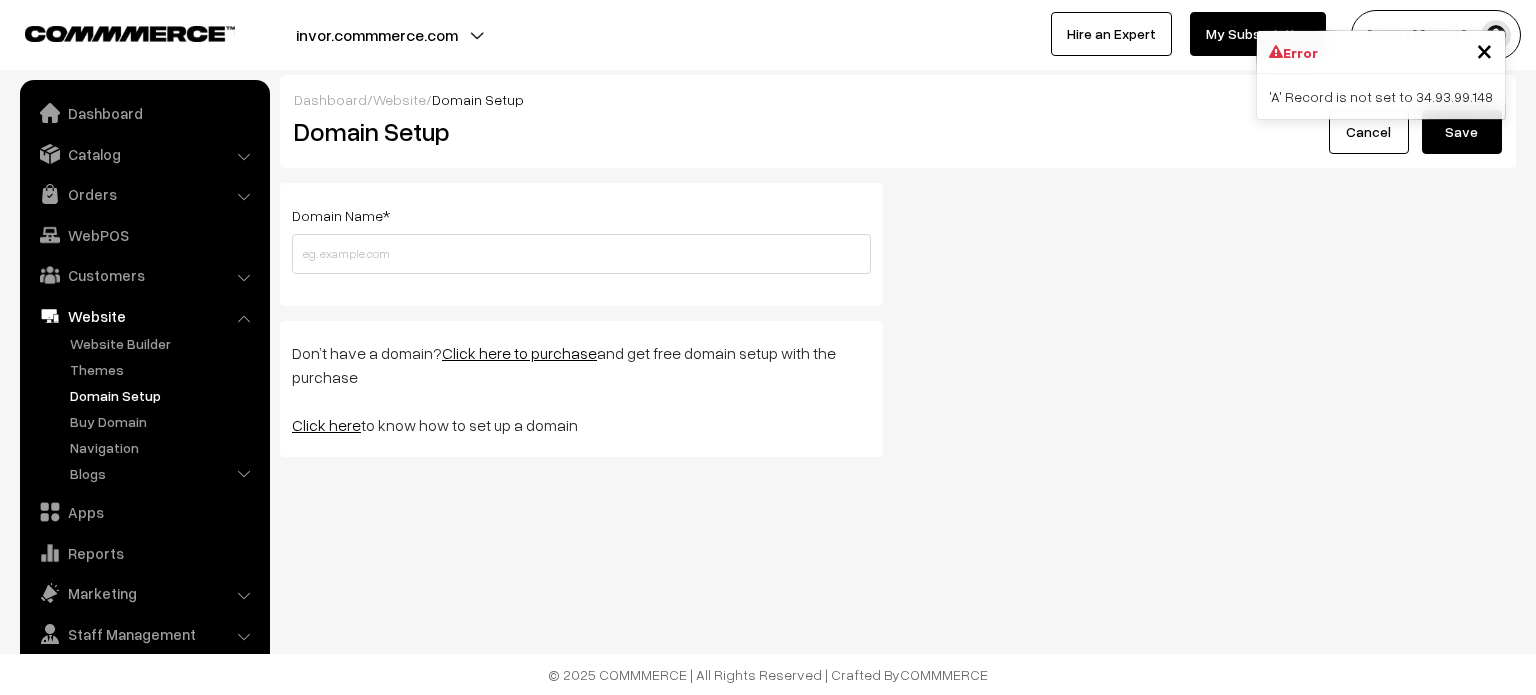 scroll, scrollTop: 0, scrollLeft: 0, axis: both 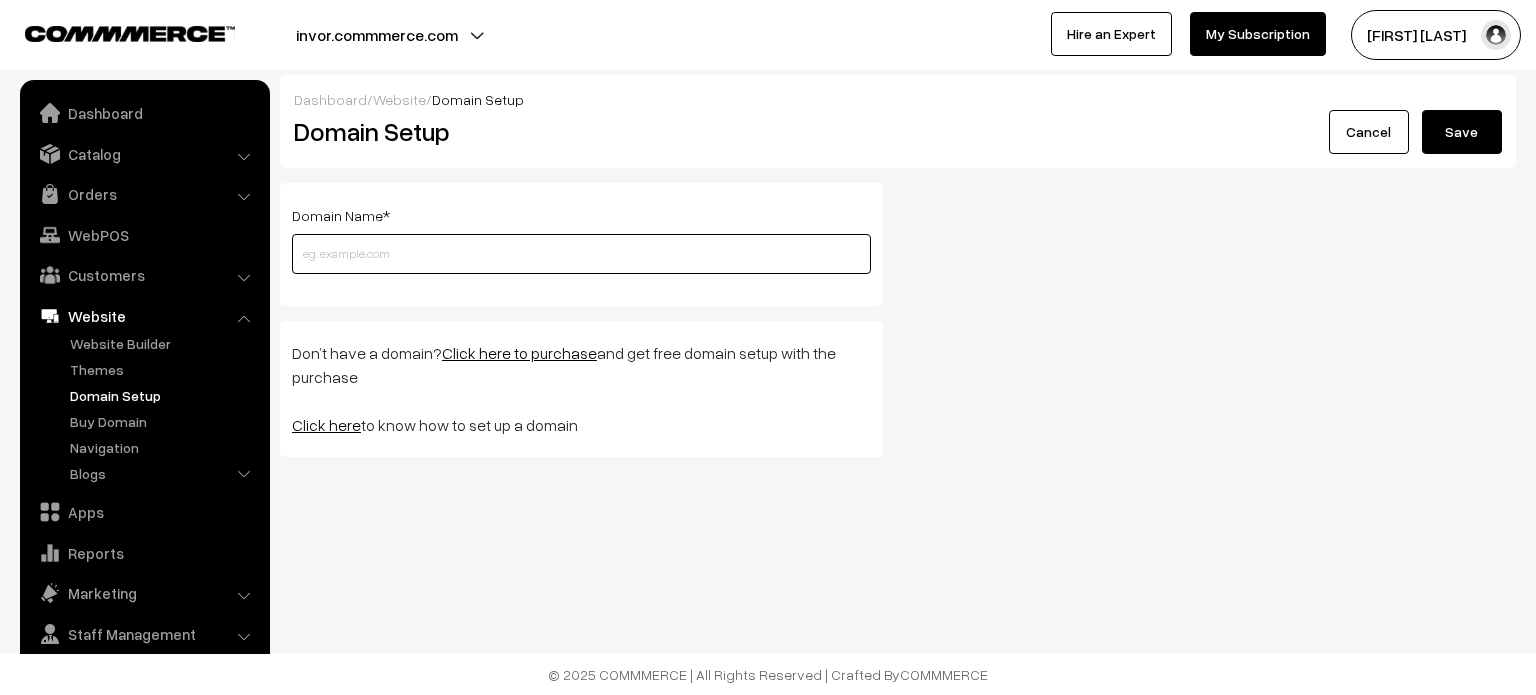 click at bounding box center [581, 254] 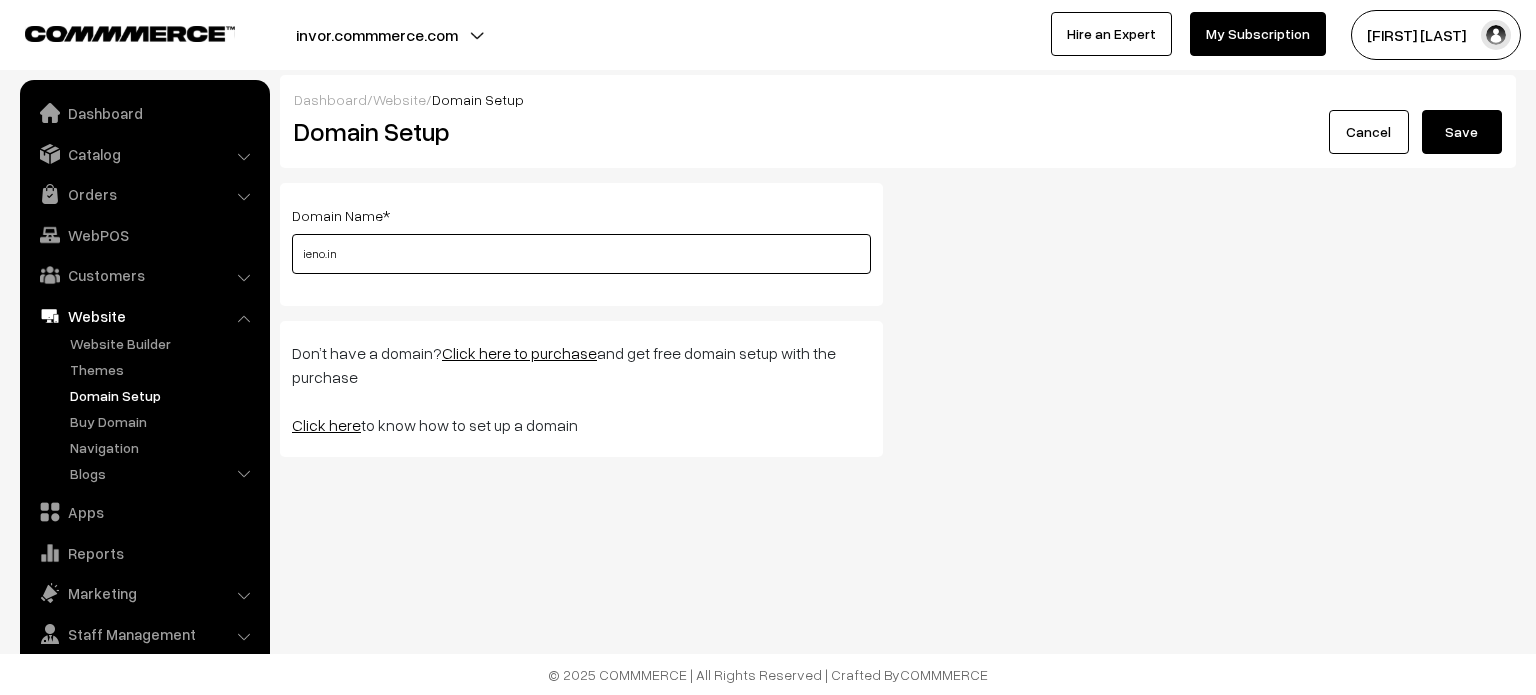type on "ieno.in" 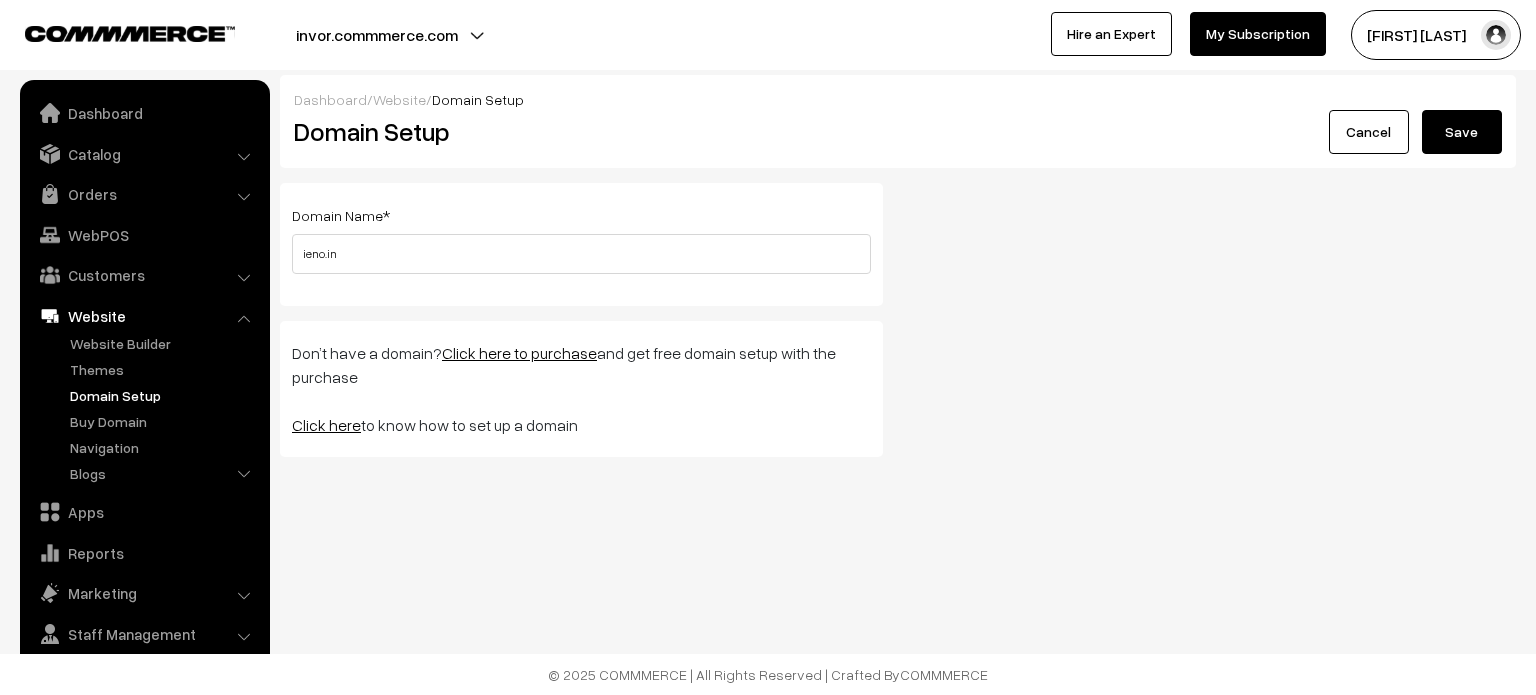click on "Domain Name  *
ieno.in
Please enter a valid domain name !
Don’t have a domain?  Click here to purchase  and get free domain setup with the purchase
Click here  to know how to set up a domain" at bounding box center (898, 327) 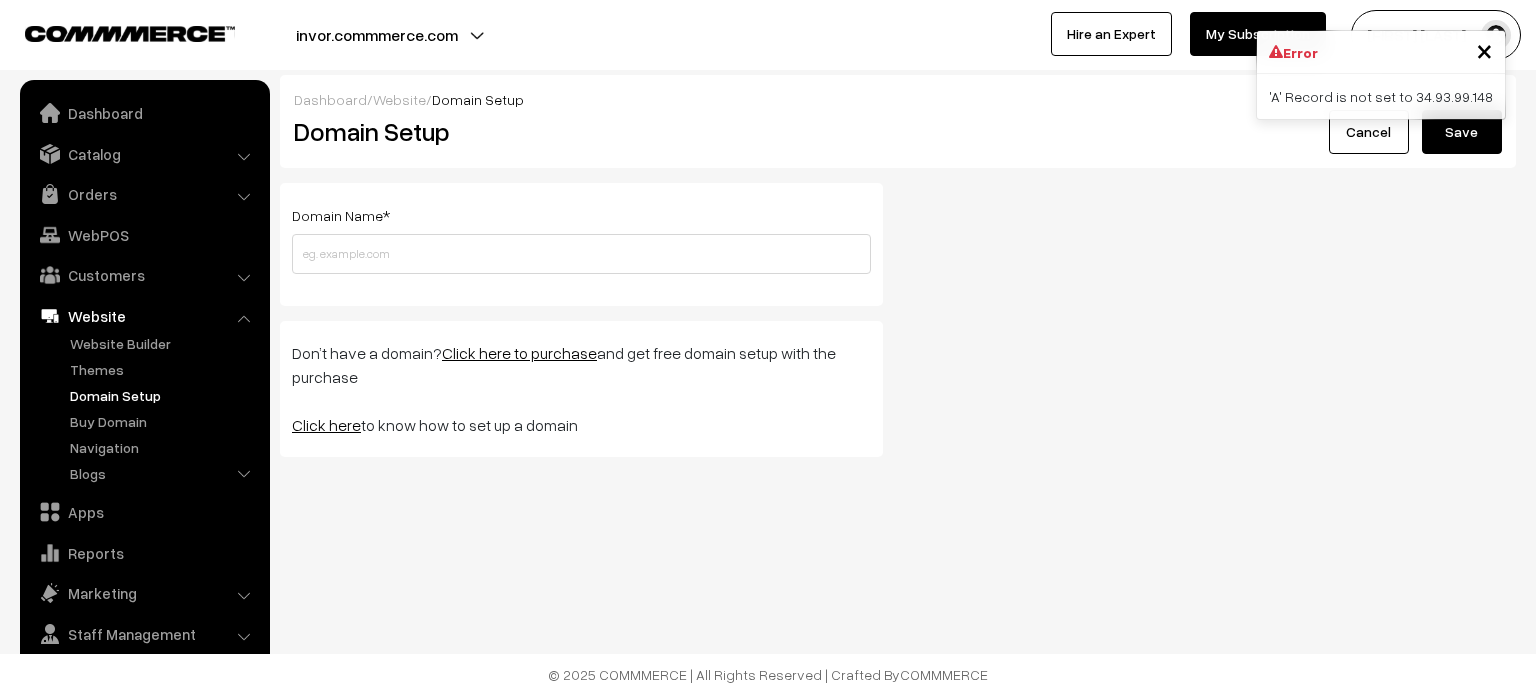 scroll, scrollTop: 0, scrollLeft: 0, axis: both 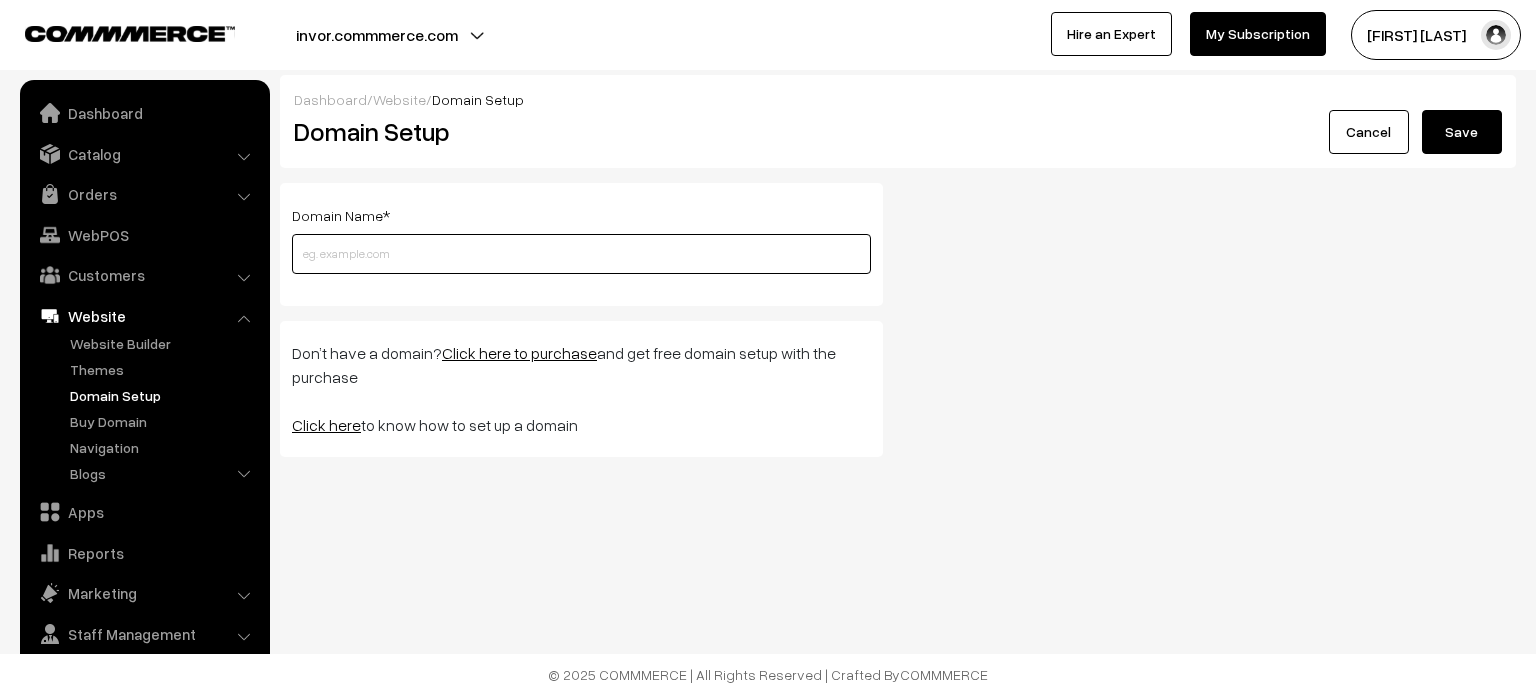 paste on "ieno.in" 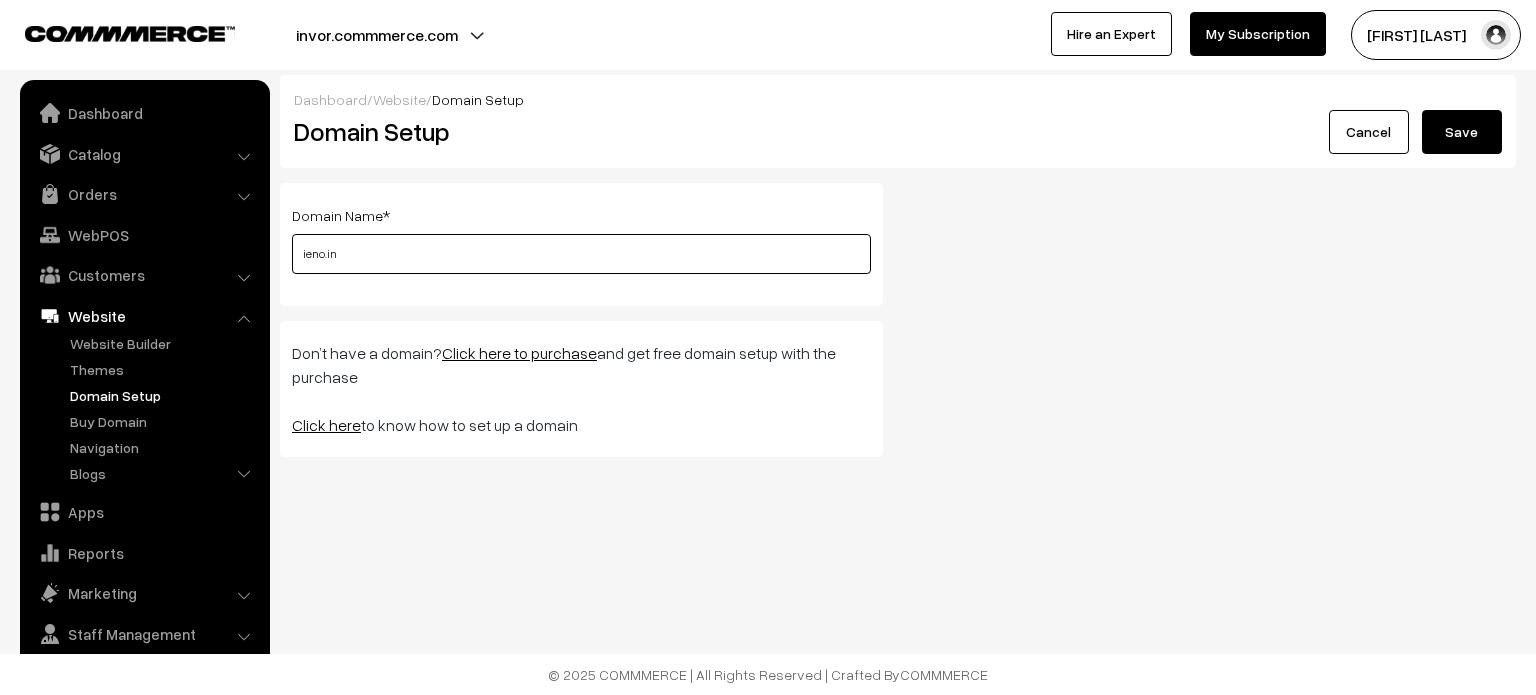 click on "ieno.in" at bounding box center (581, 254) 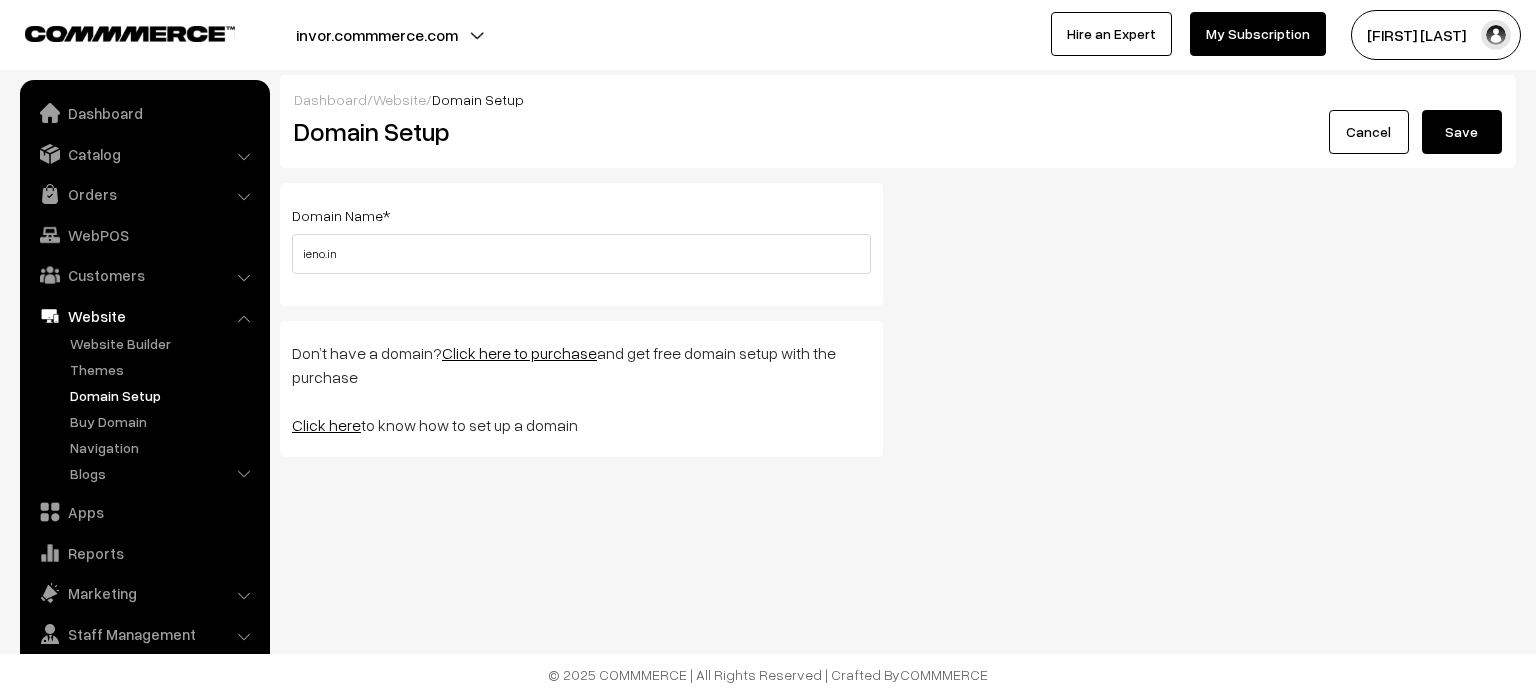 click on "Save" at bounding box center (1462, 132) 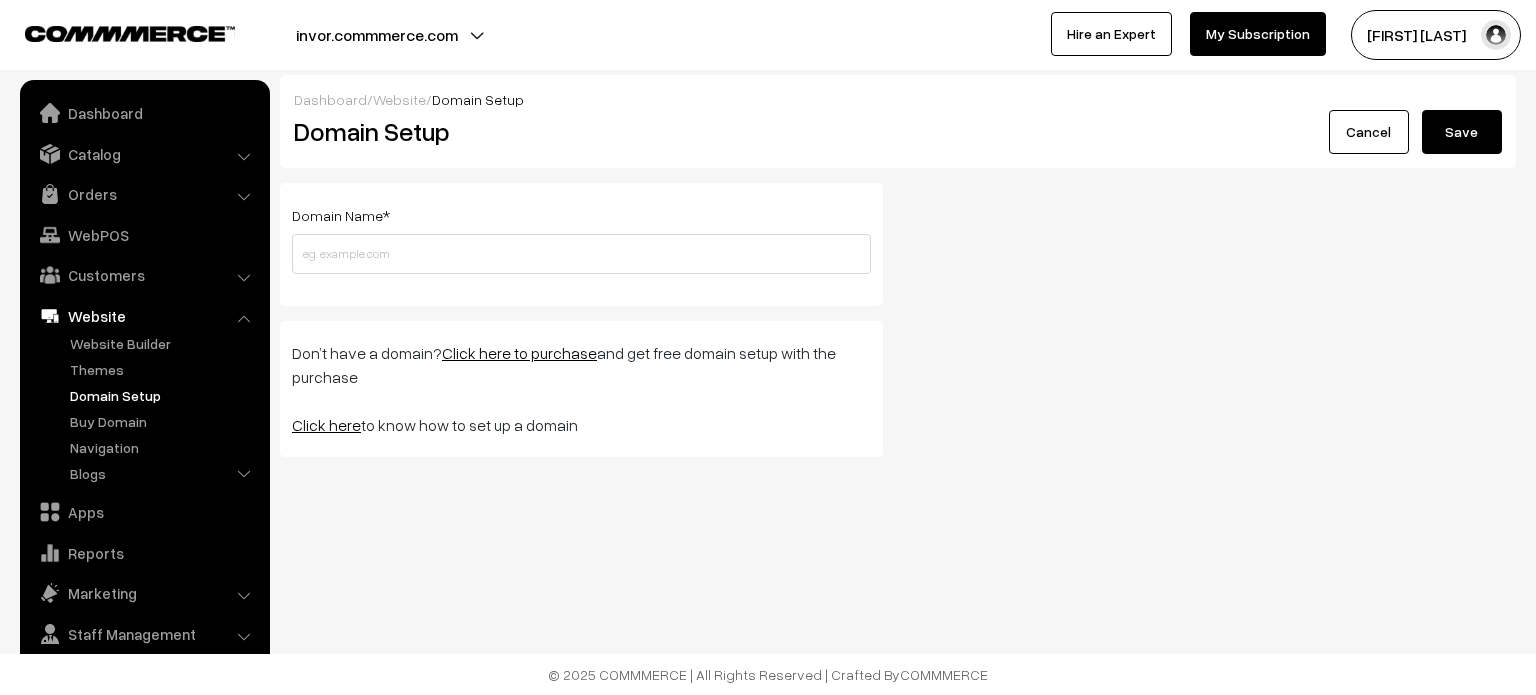 scroll, scrollTop: 0, scrollLeft: 0, axis: both 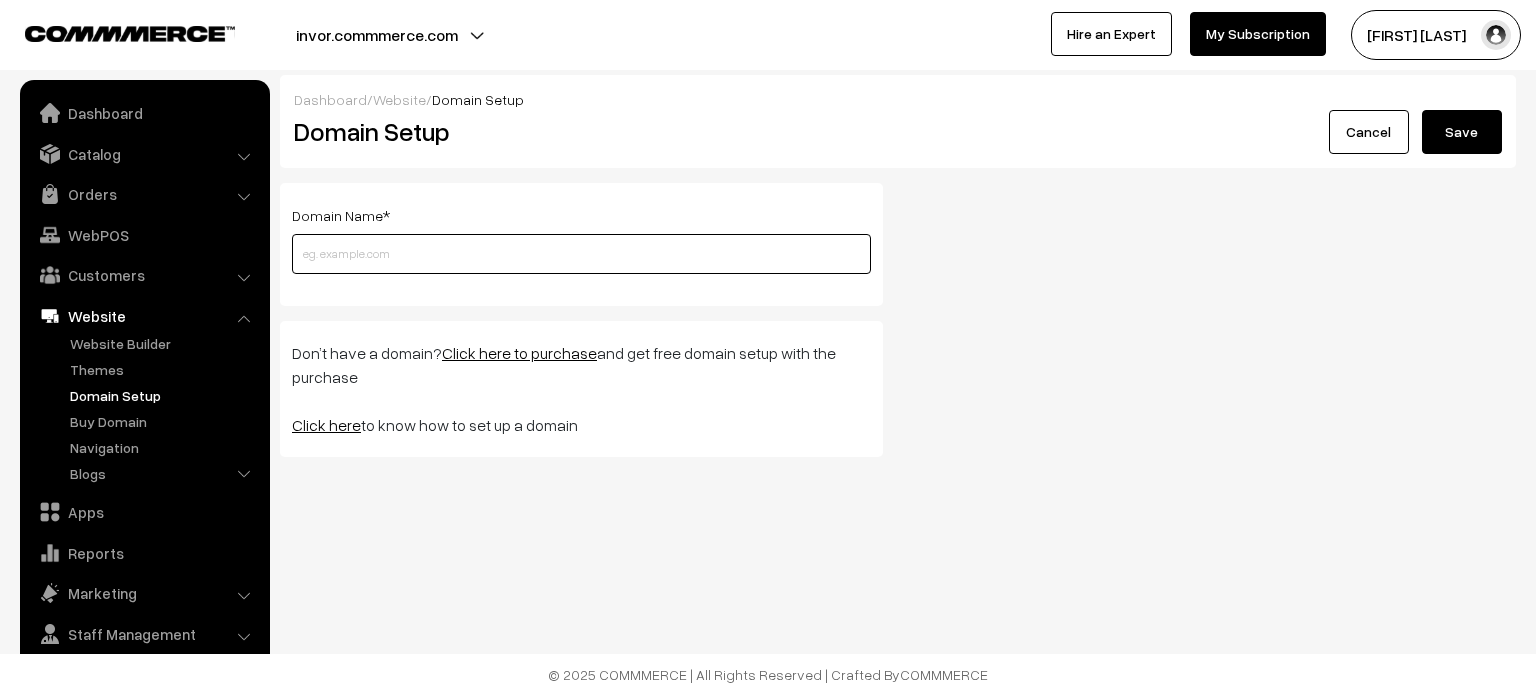click at bounding box center (581, 254) 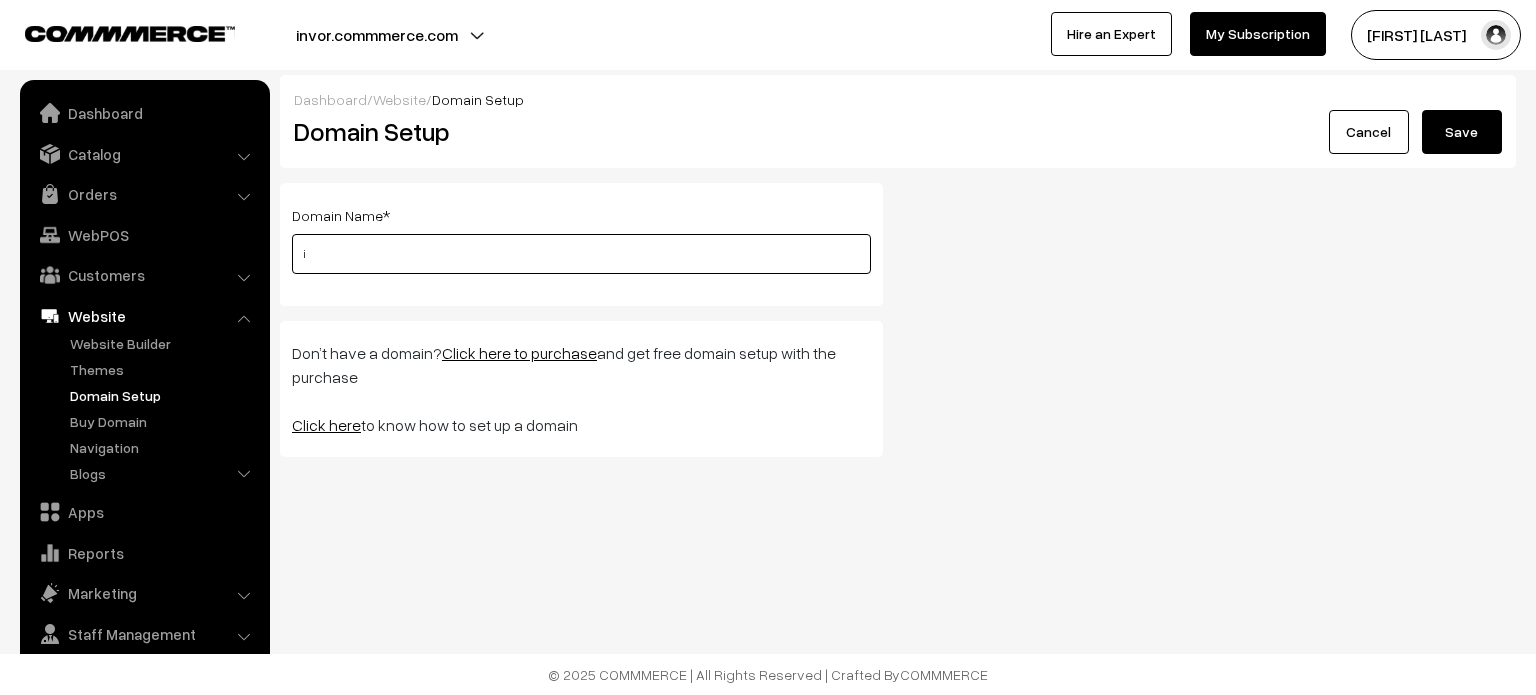 type on "ieno.in" 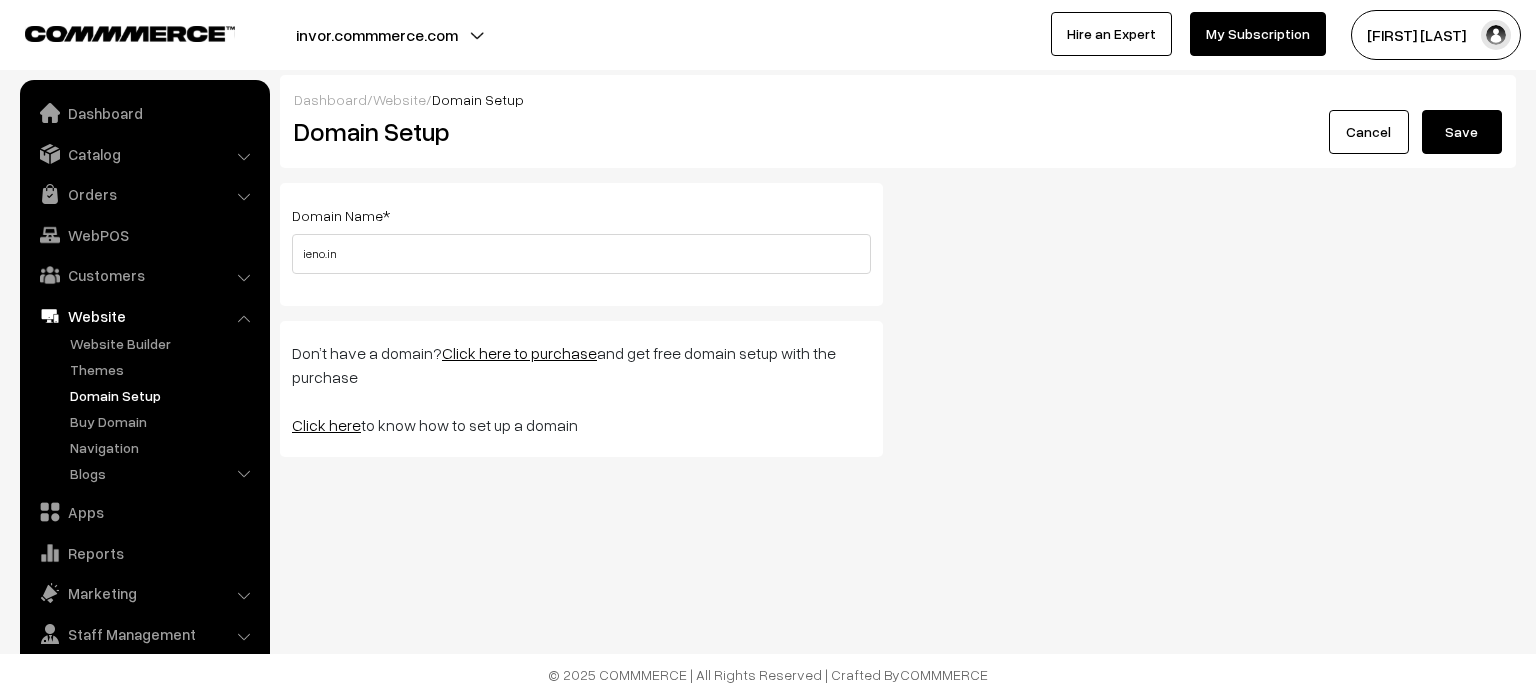 click on "Save" at bounding box center (1462, 132) 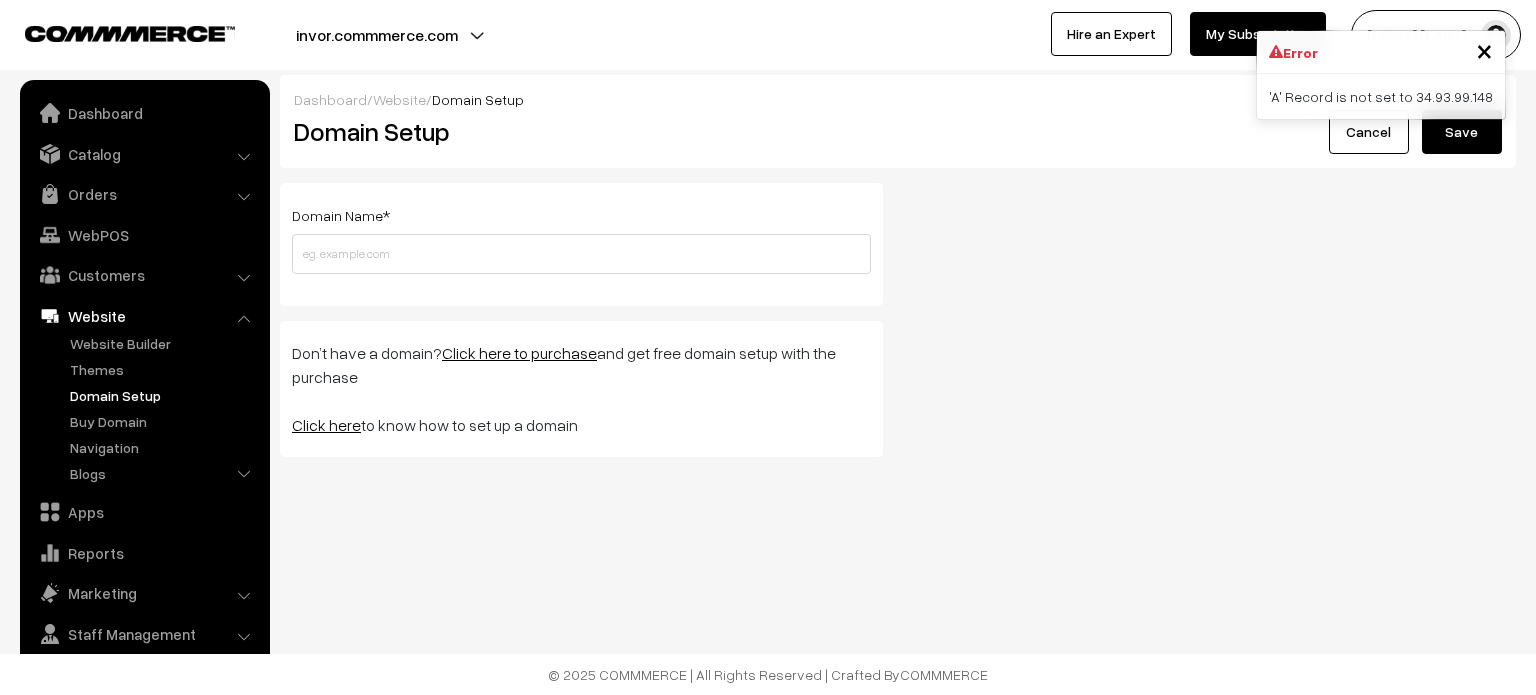scroll, scrollTop: 0, scrollLeft: 0, axis: both 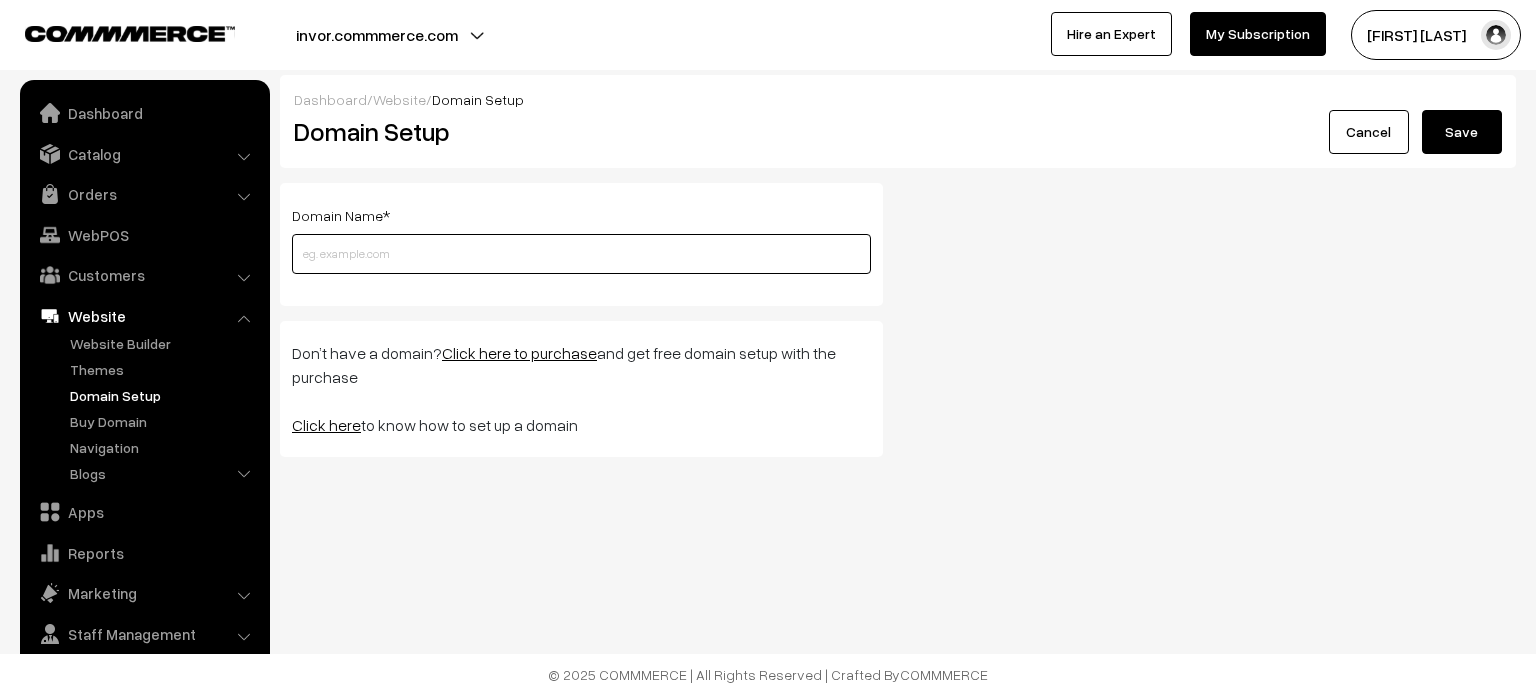 click at bounding box center (581, 254) 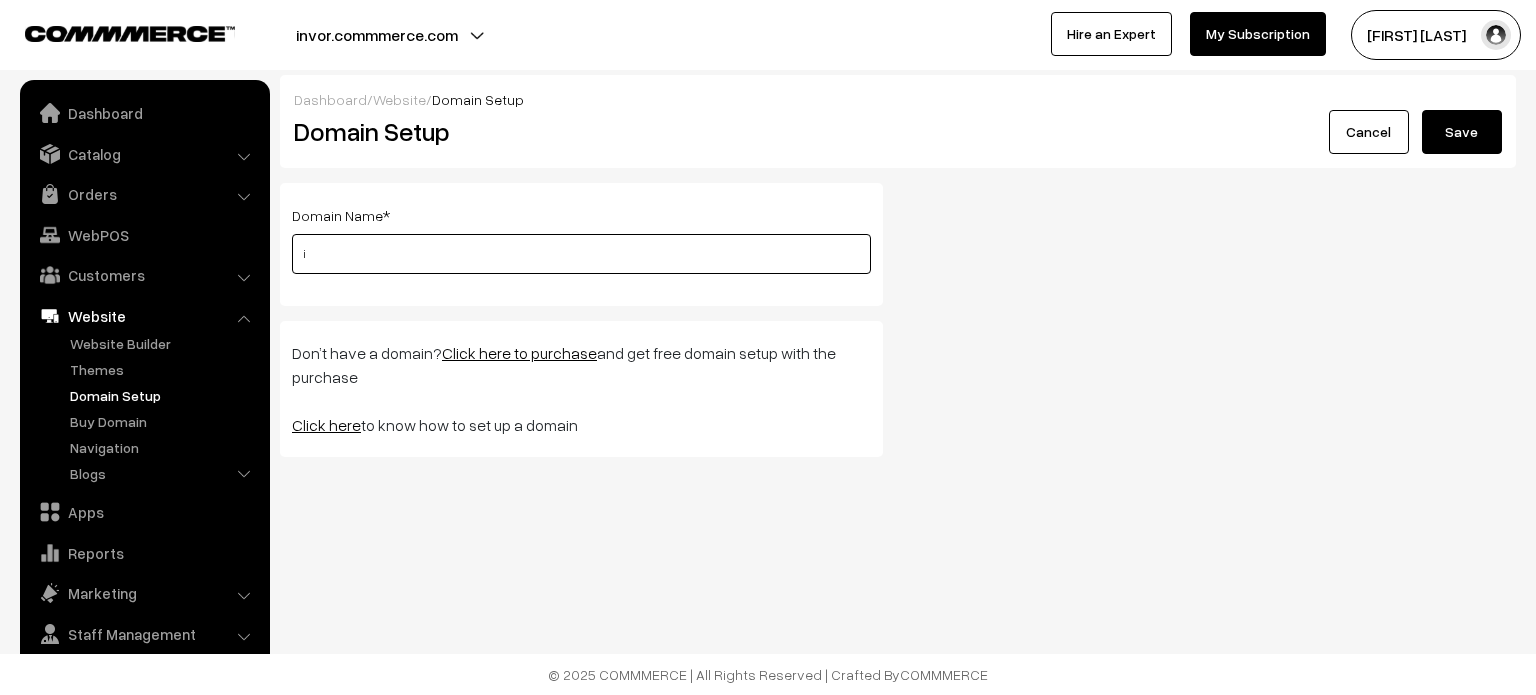 type on "ieno.in" 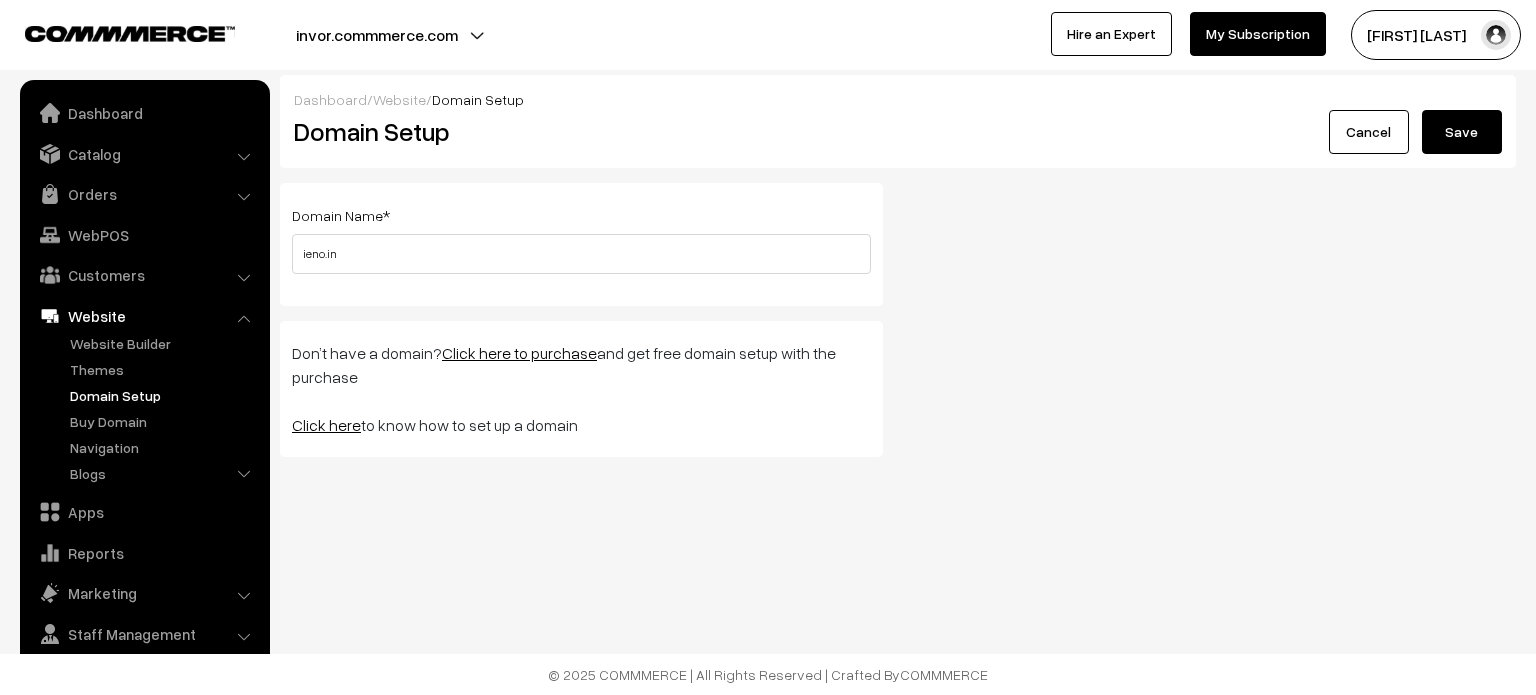click on "Save" at bounding box center (1462, 132) 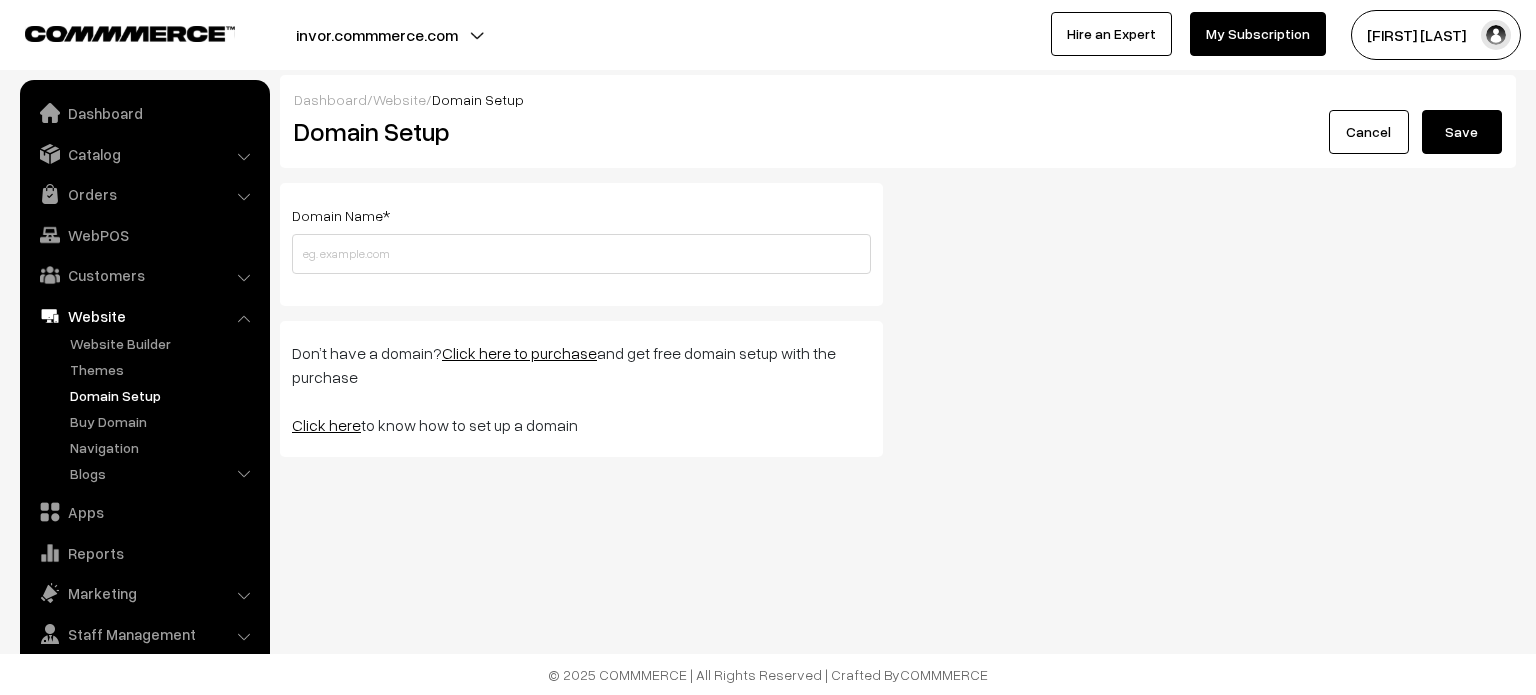 scroll, scrollTop: 0, scrollLeft: 0, axis: both 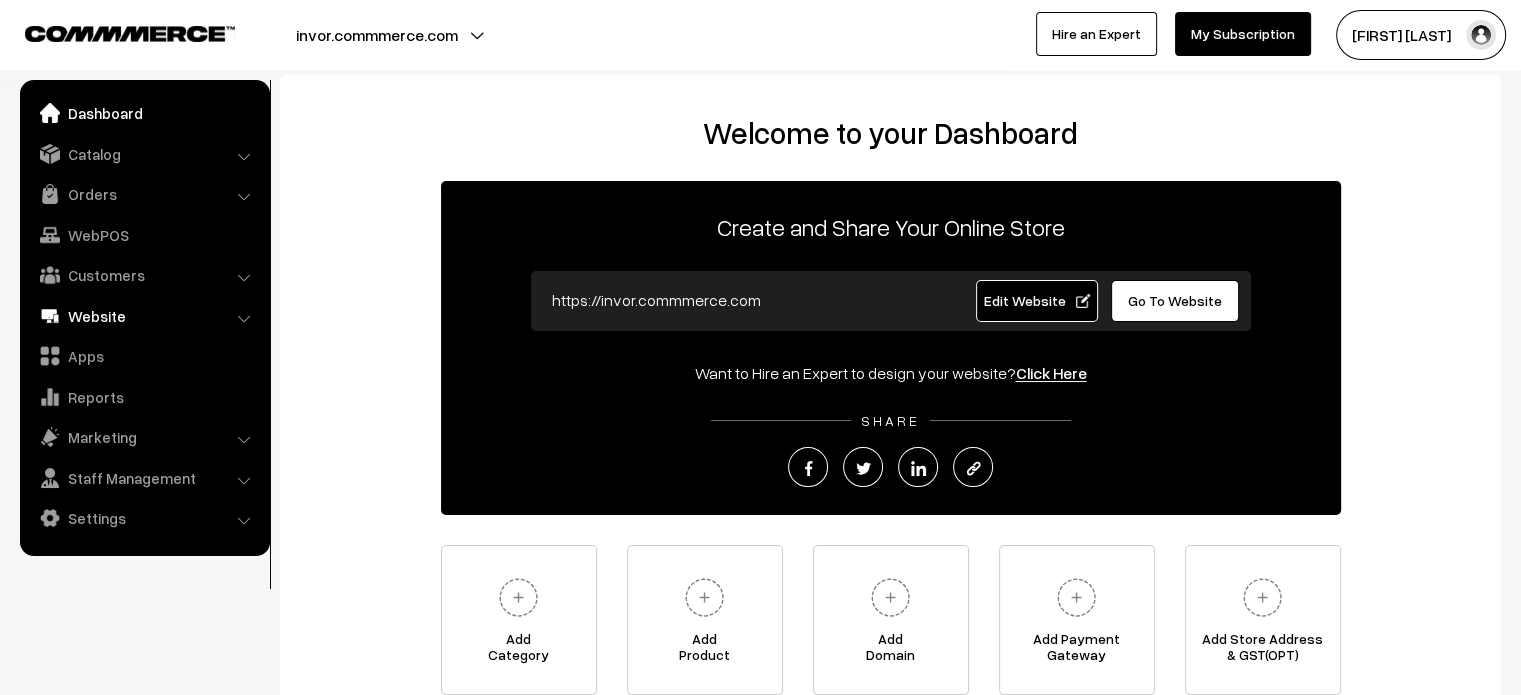 click on "Website" at bounding box center (144, 316) 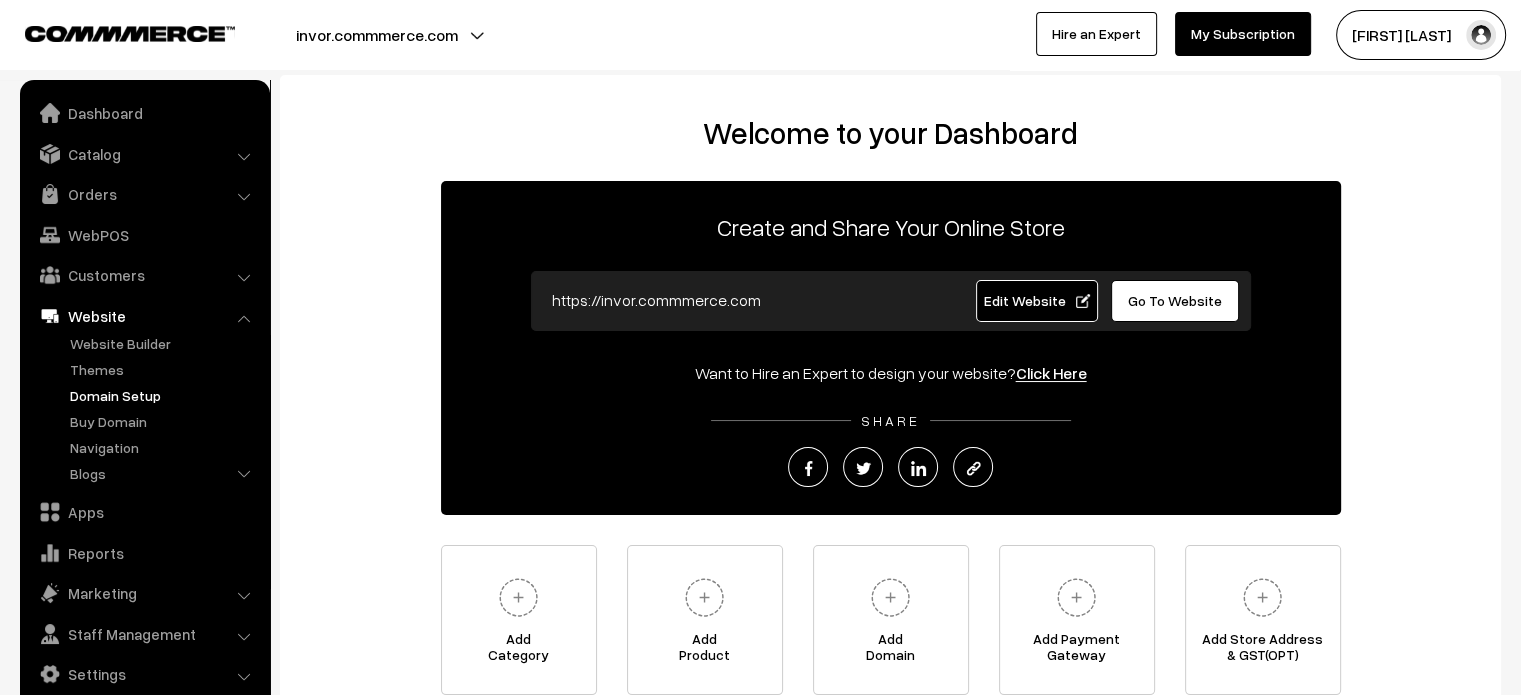 click on "Domain Setup" at bounding box center [164, 395] 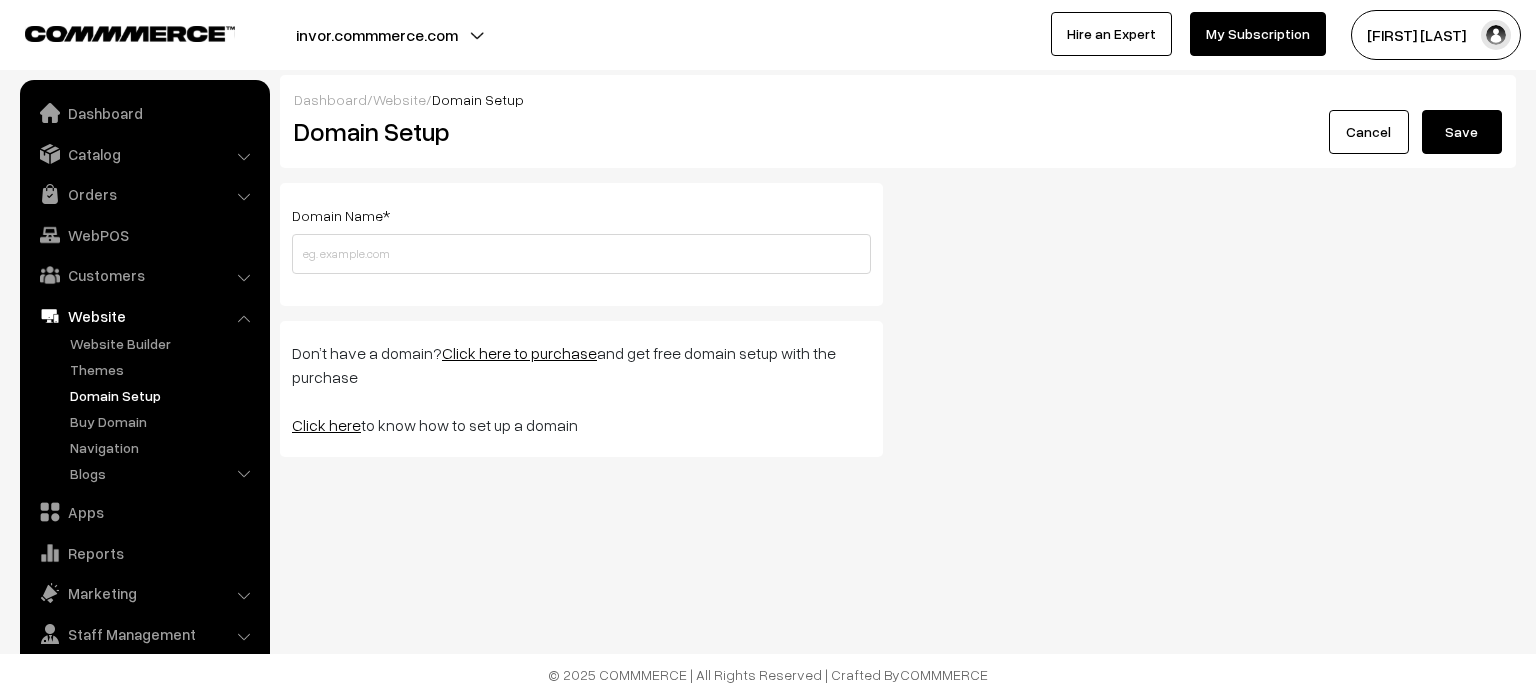 scroll, scrollTop: 0, scrollLeft: 0, axis: both 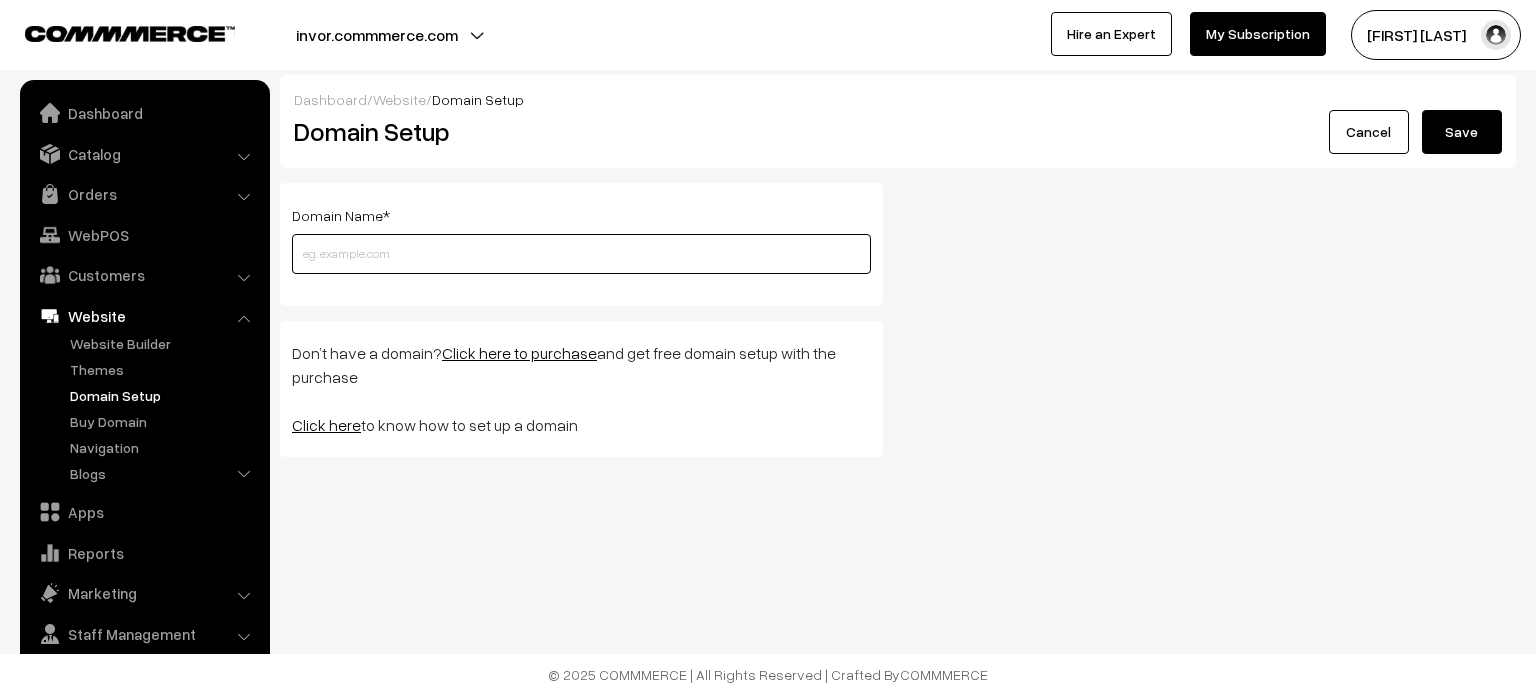 click at bounding box center [581, 254] 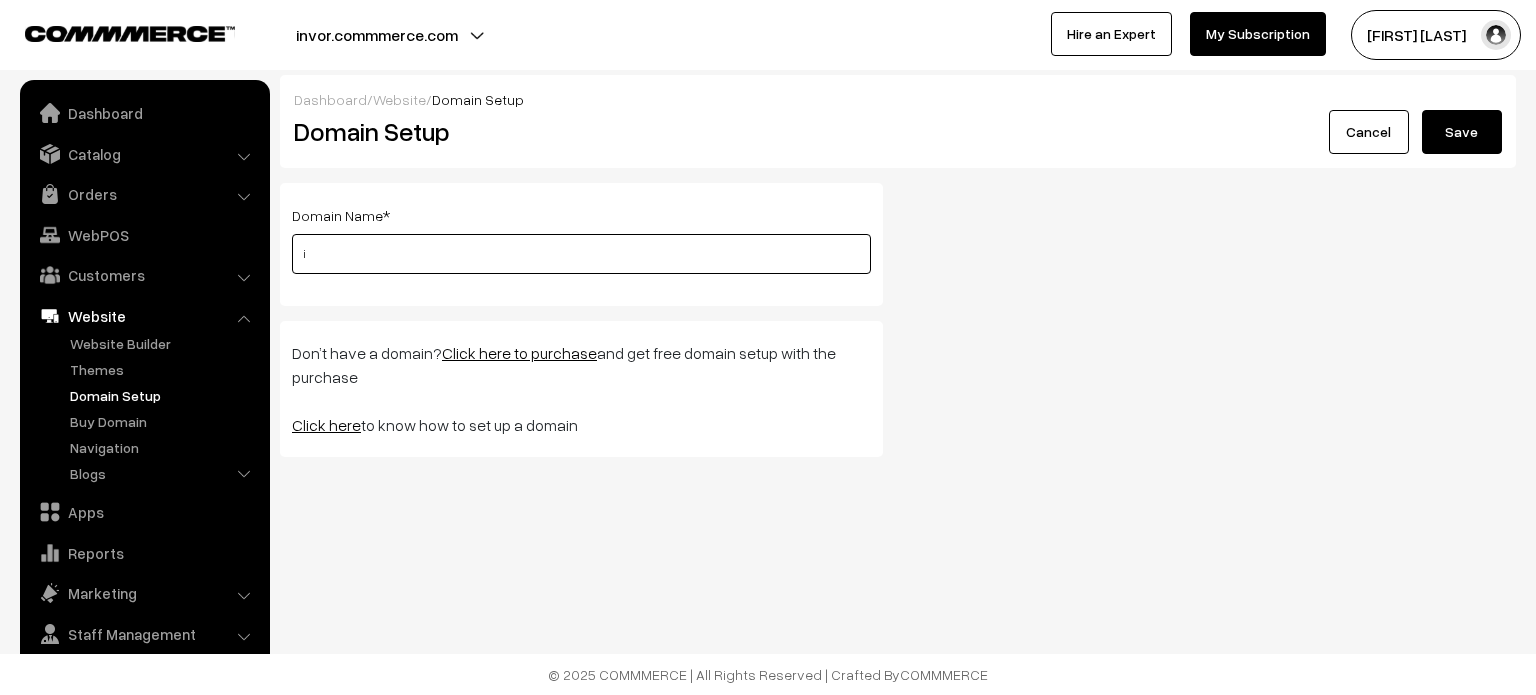 type on "ieno.in" 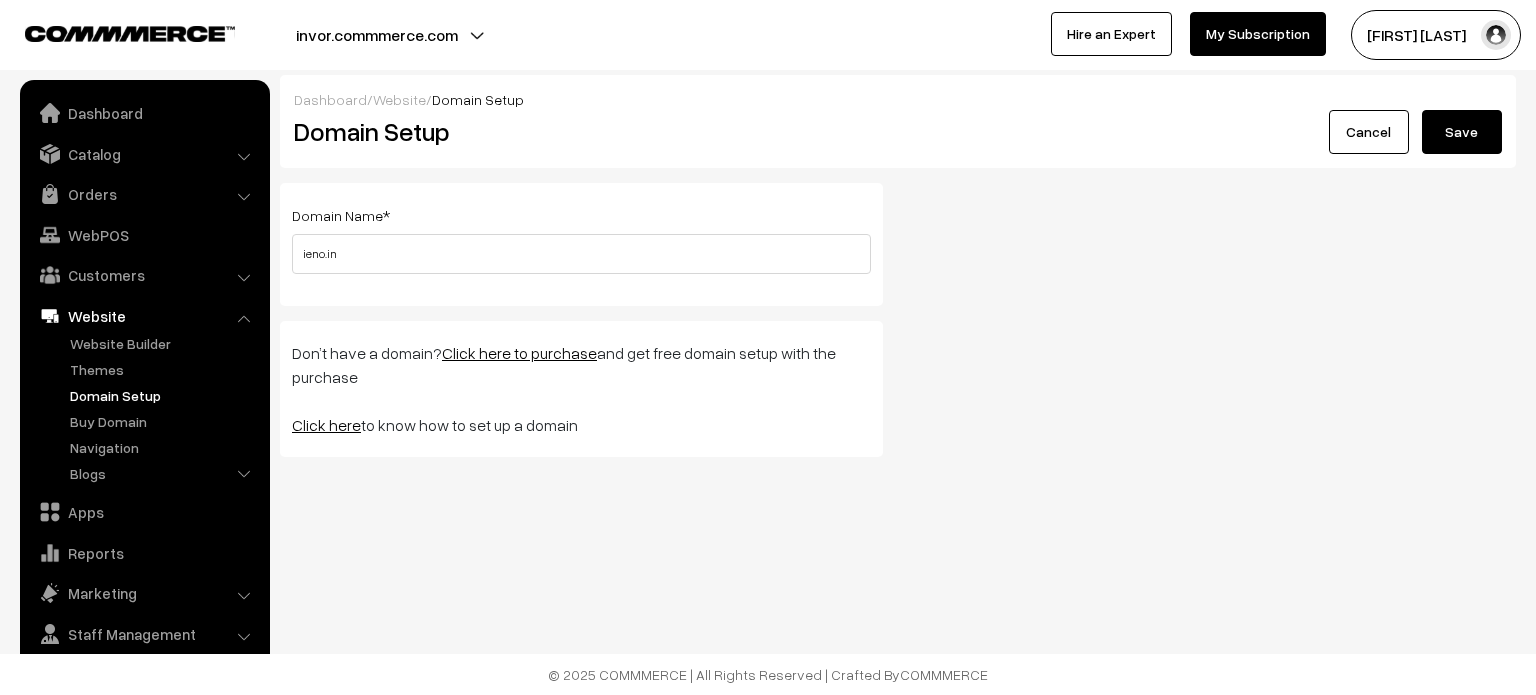 click on "Save" at bounding box center [1462, 132] 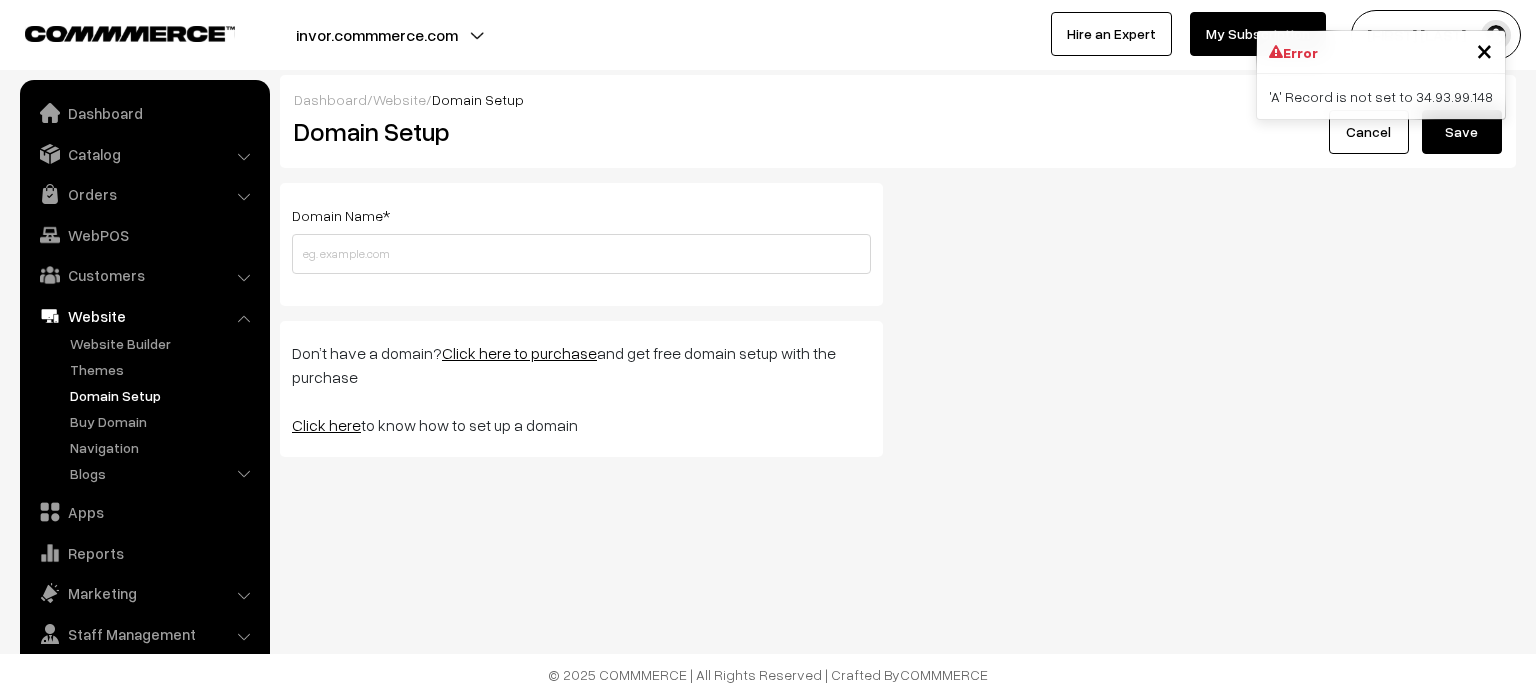 scroll, scrollTop: 0, scrollLeft: 0, axis: both 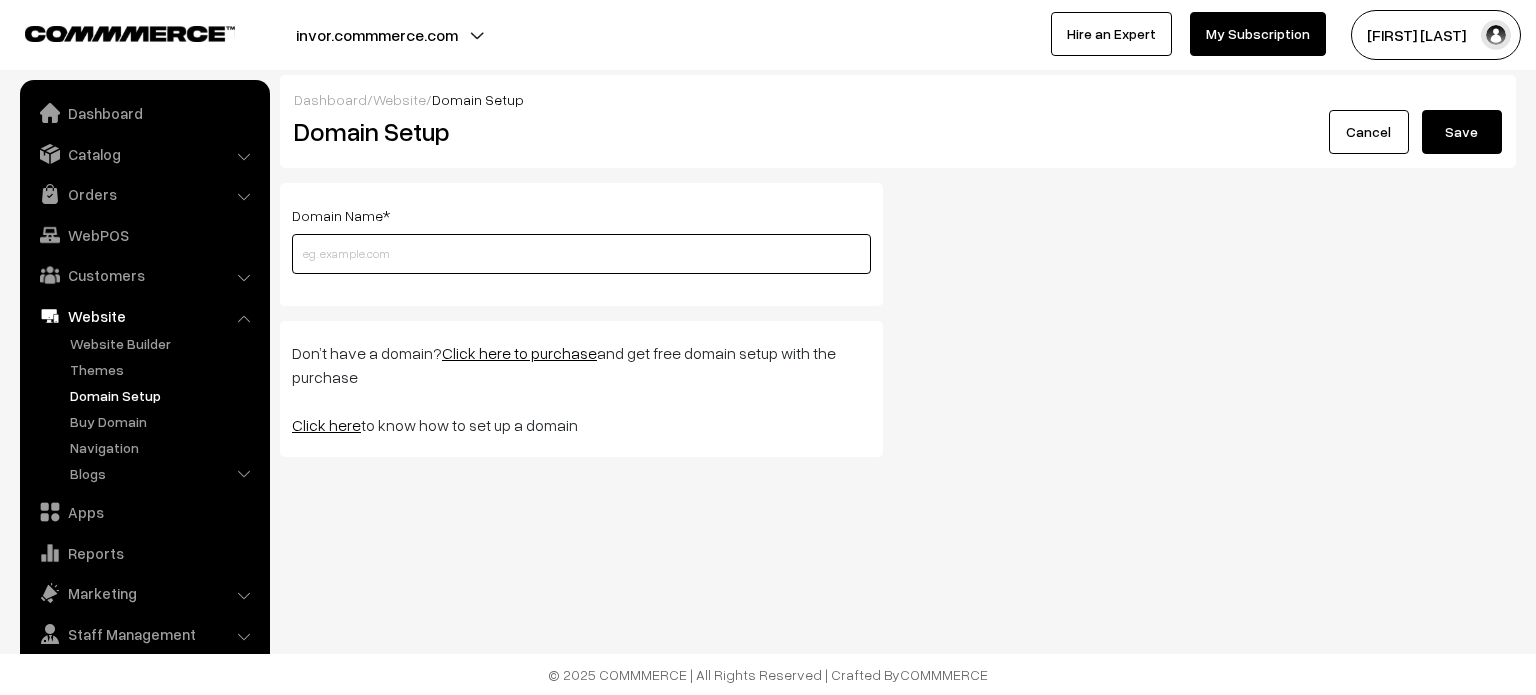 click at bounding box center (581, 254) 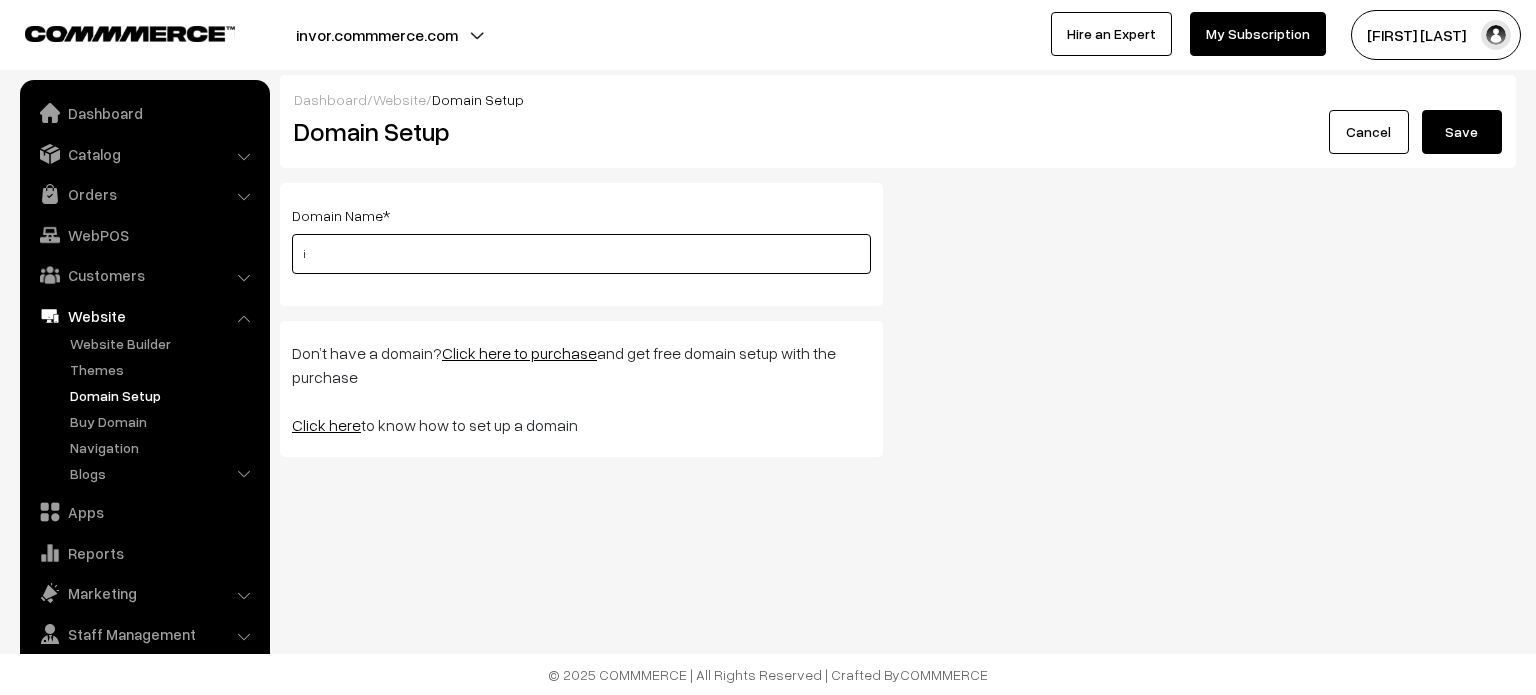 type on "ieno.in" 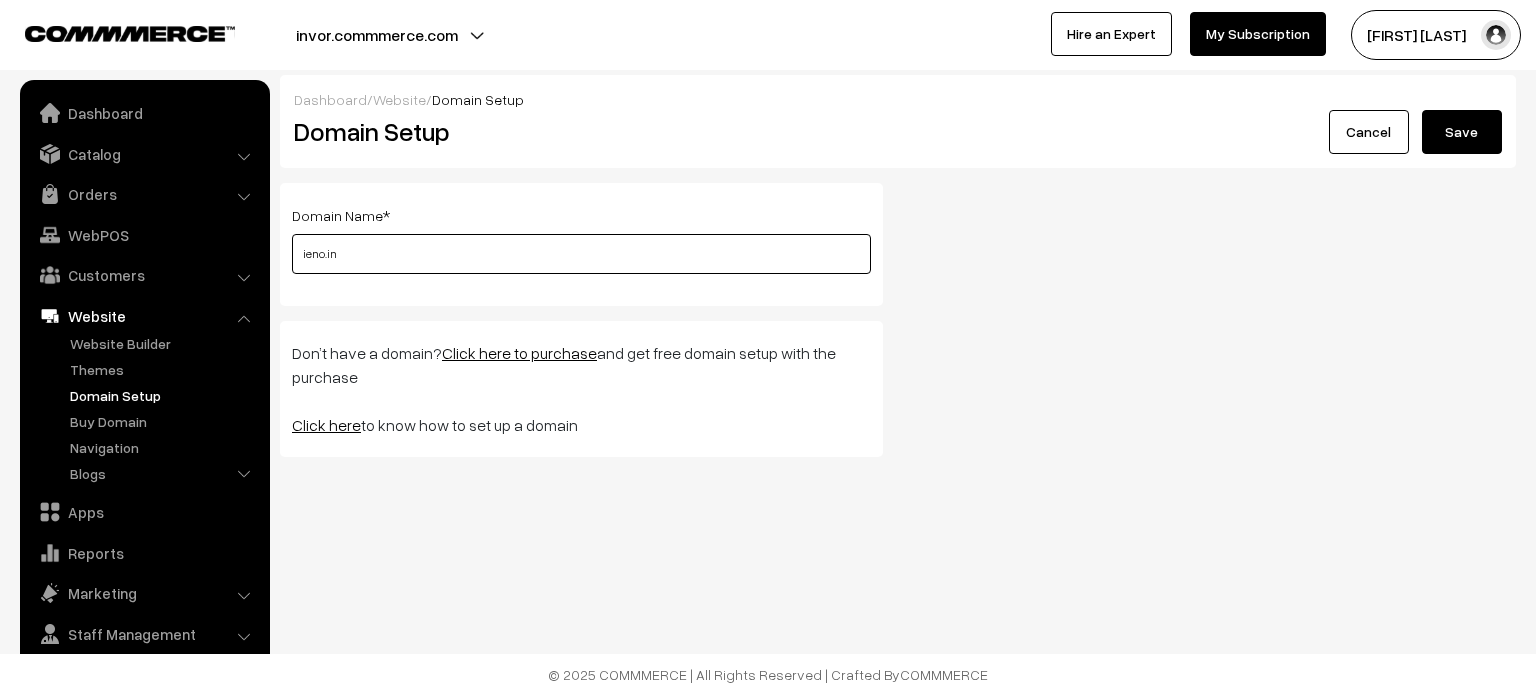 click on "ieno.in" at bounding box center (581, 254) 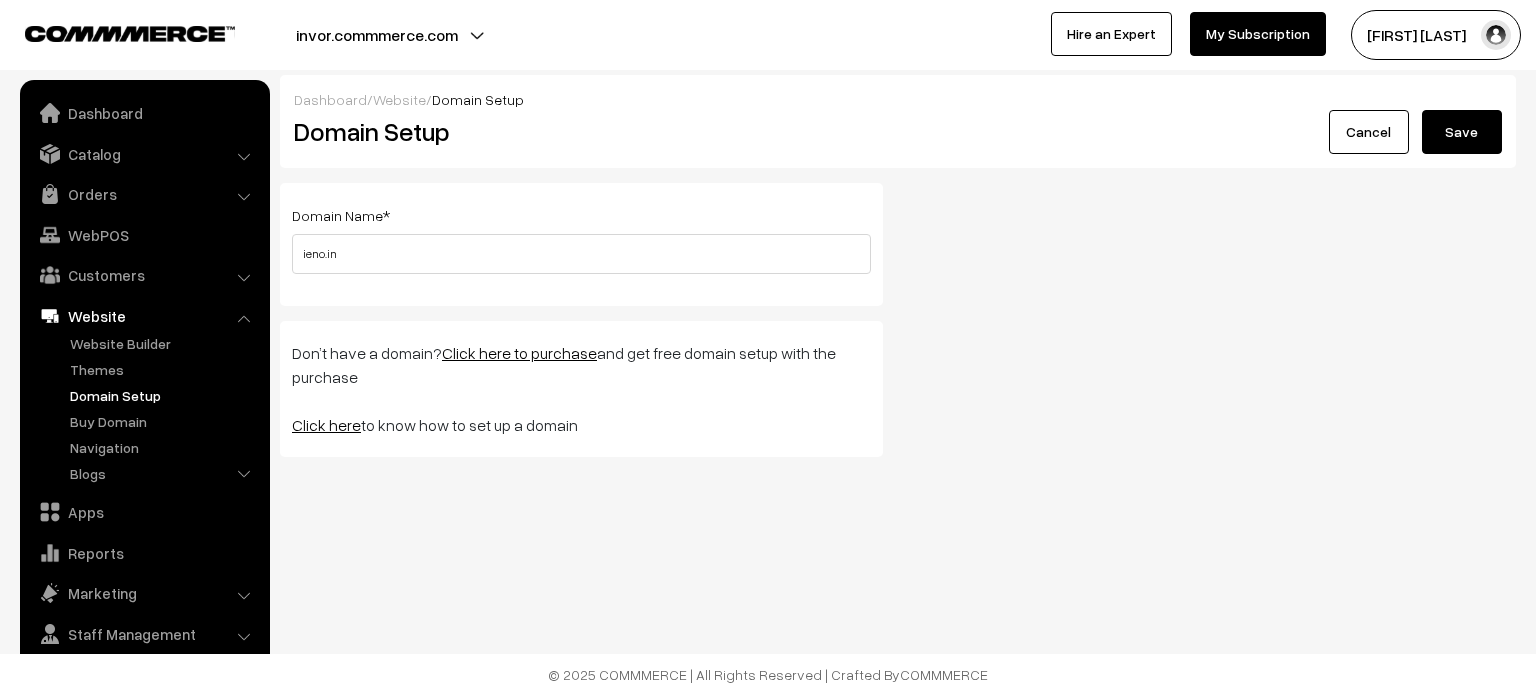 click on "Save" at bounding box center [1462, 132] 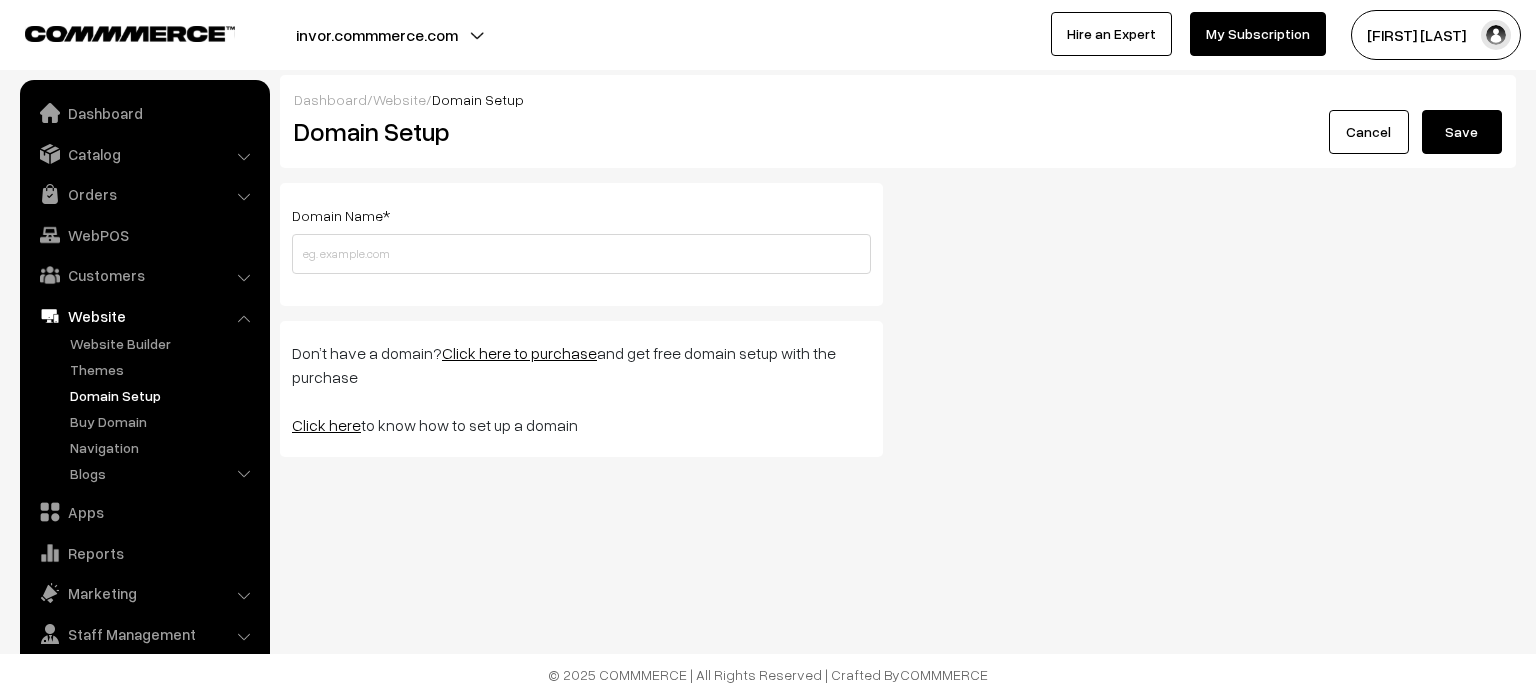 scroll, scrollTop: 0, scrollLeft: 0, axis: both 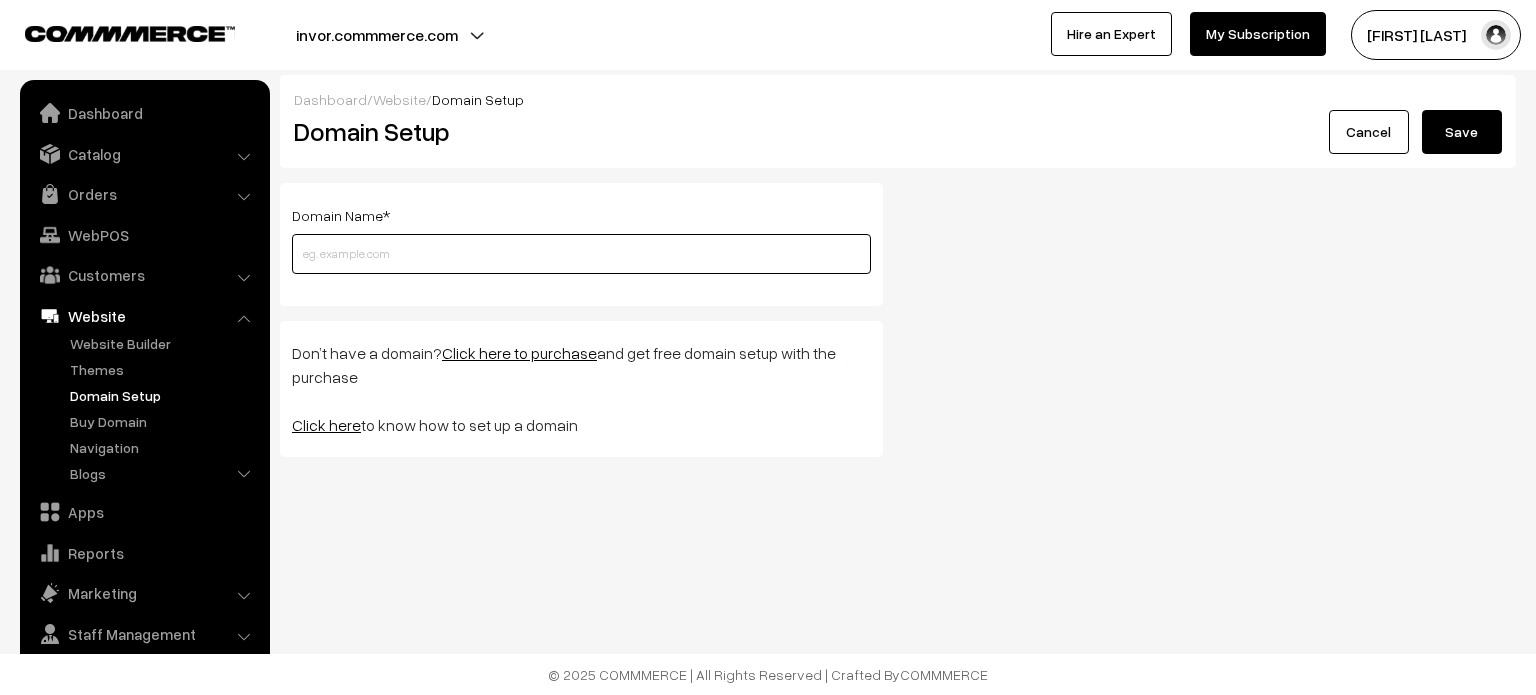 click at bounding box center (581, 254) 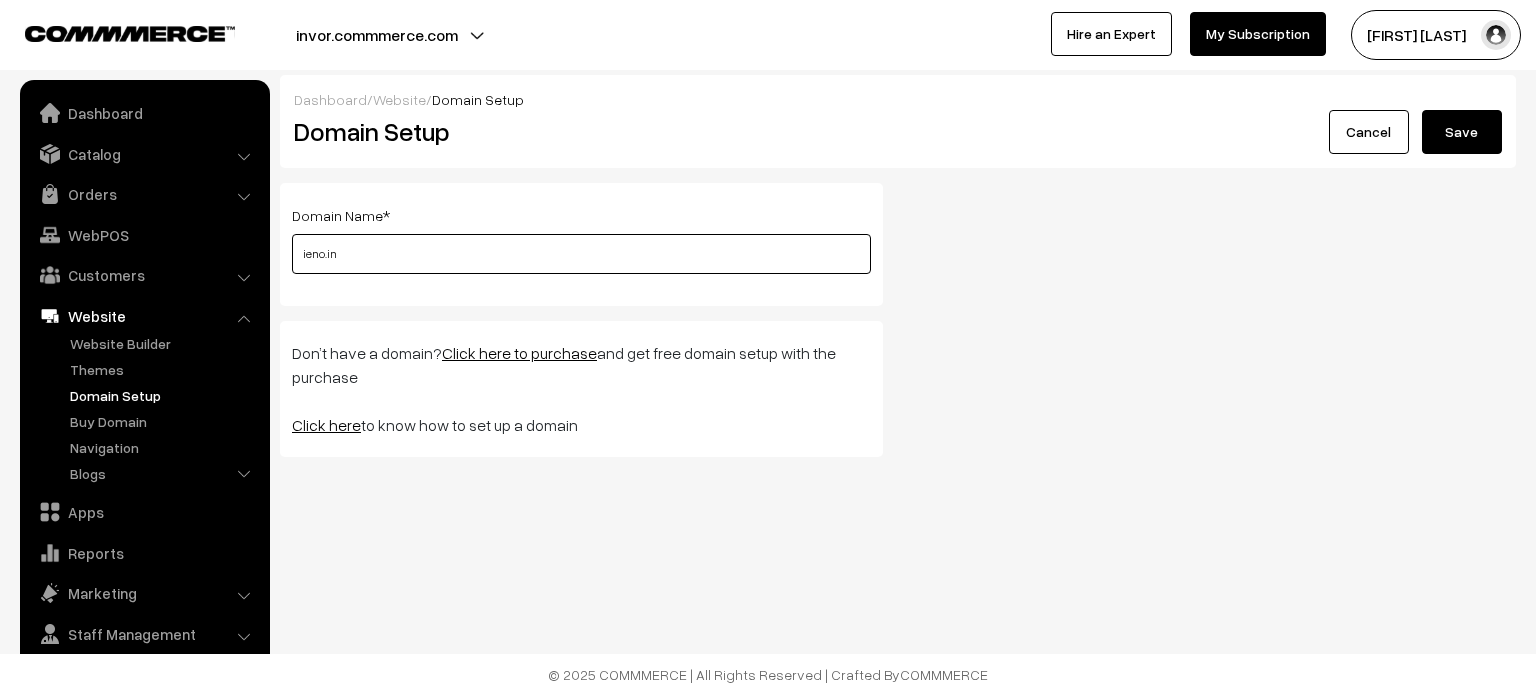 type on "ieno.in" 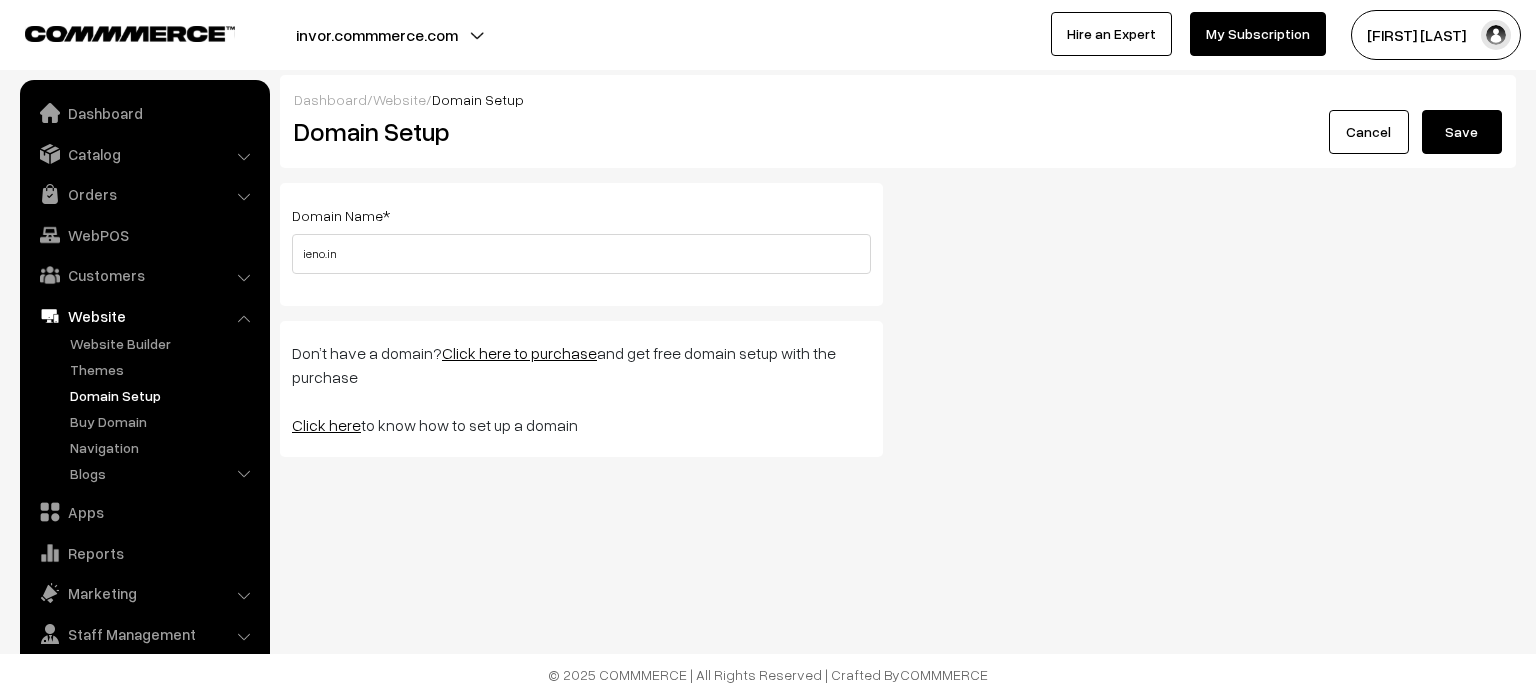 click on "Save" at bounding box center [1462, 132] 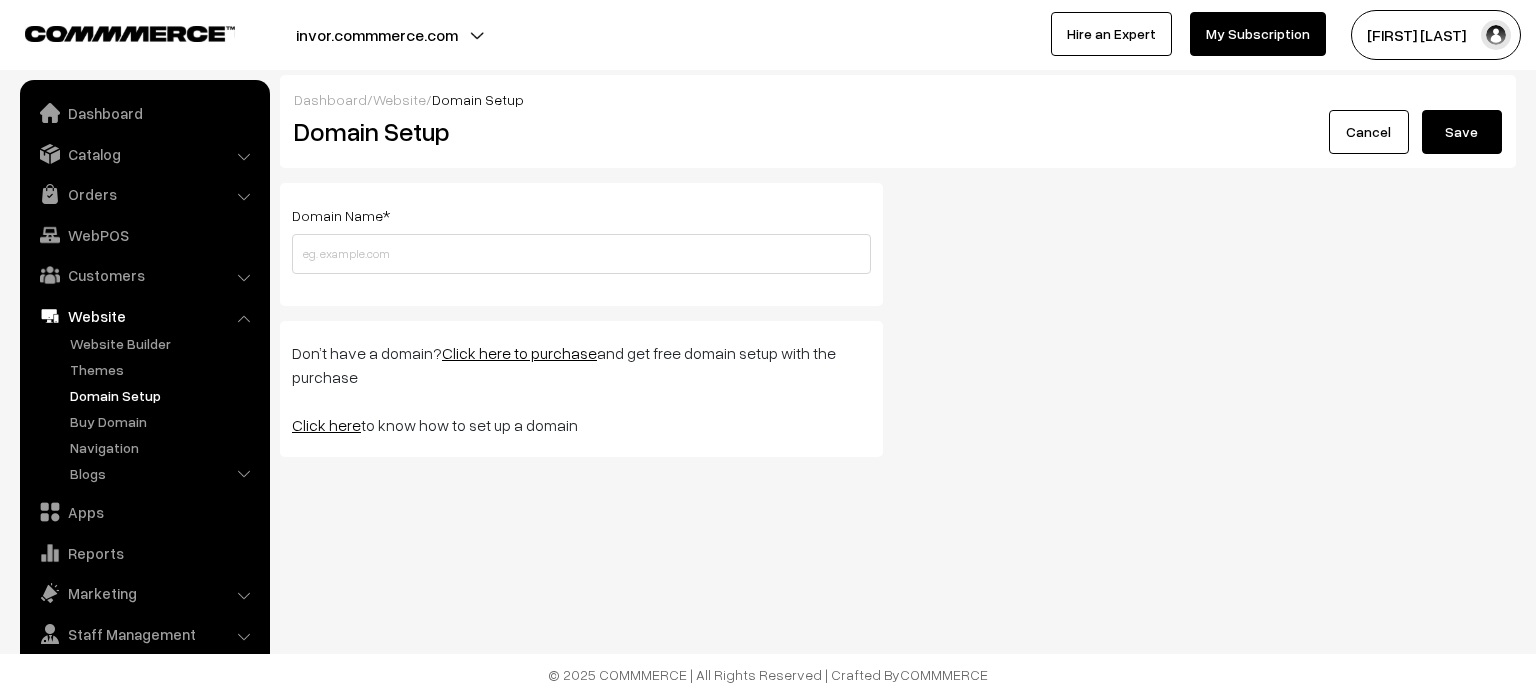 scroll, scrollTop: 0, scrollLeft: 0, axis: both 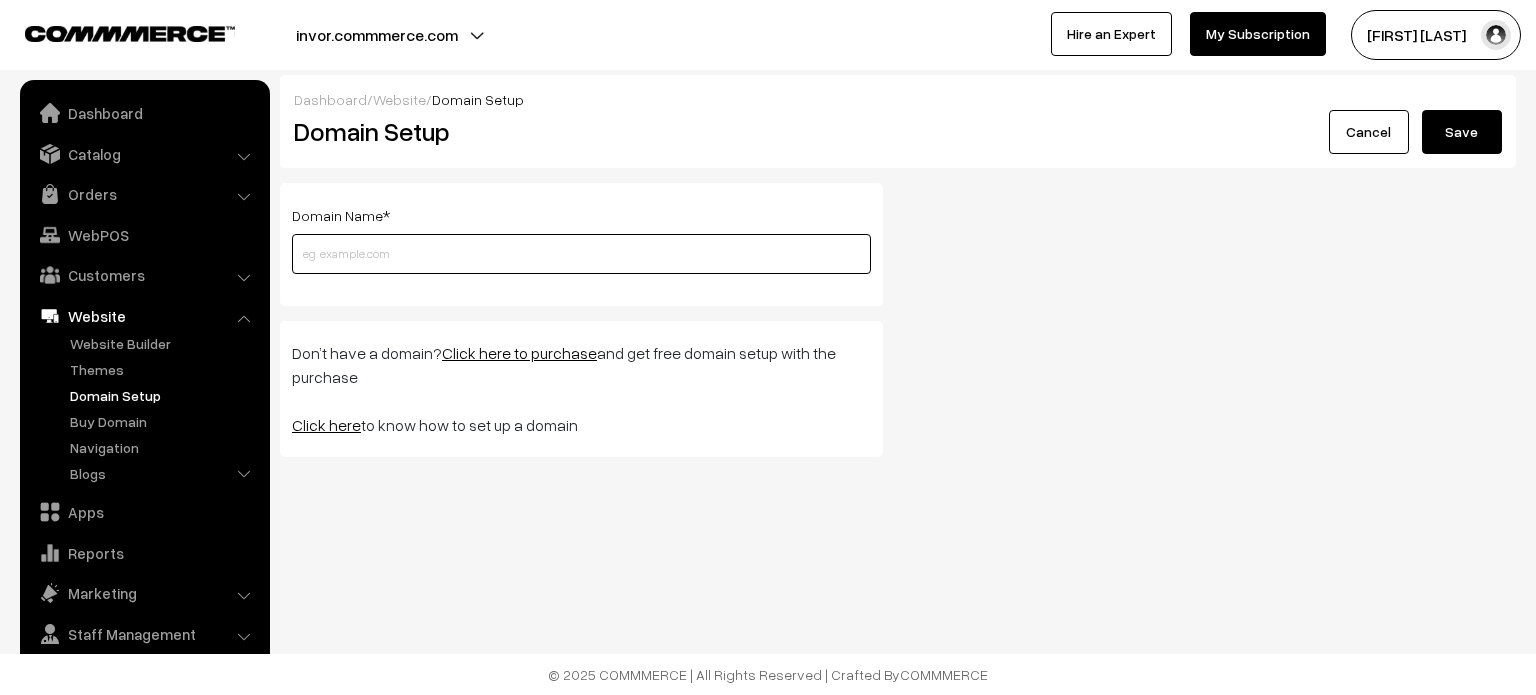 click at bounding box center (581, 254) 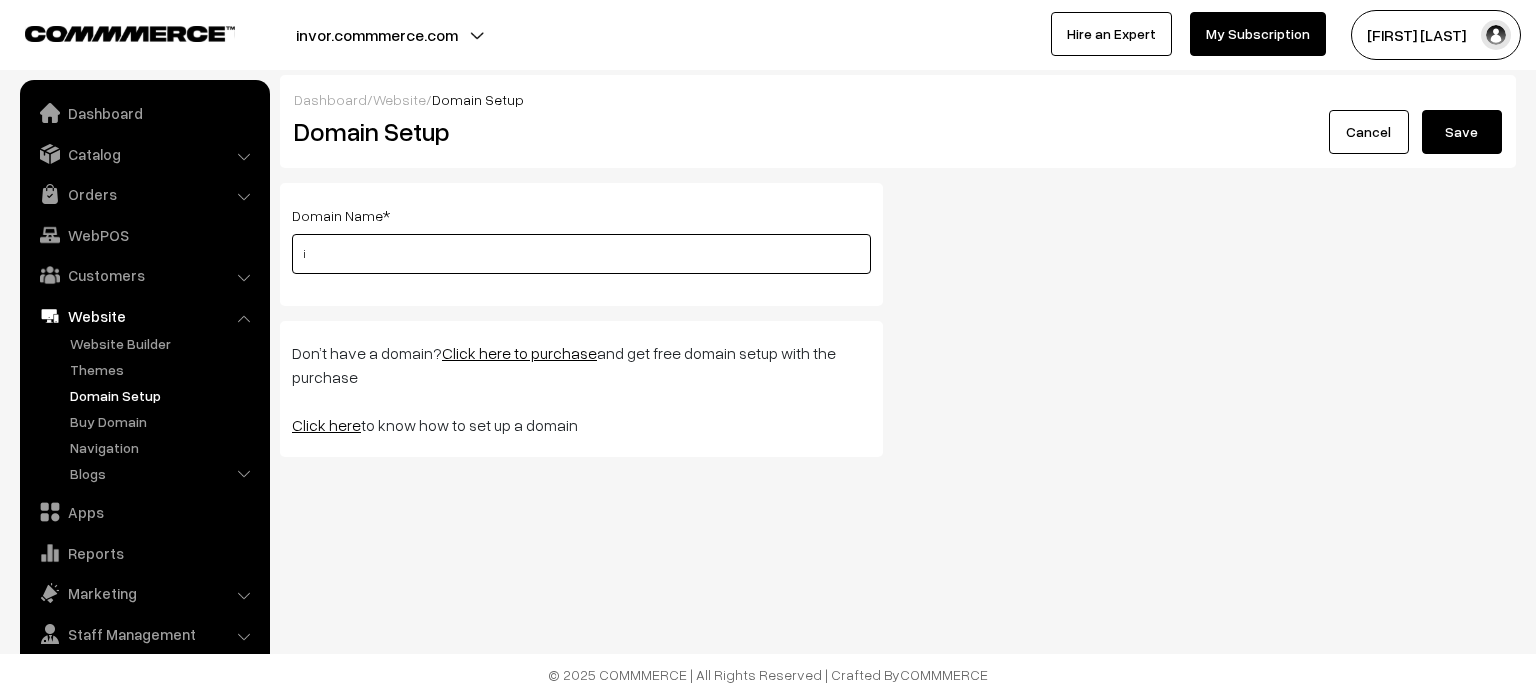 type on "ieno.in" 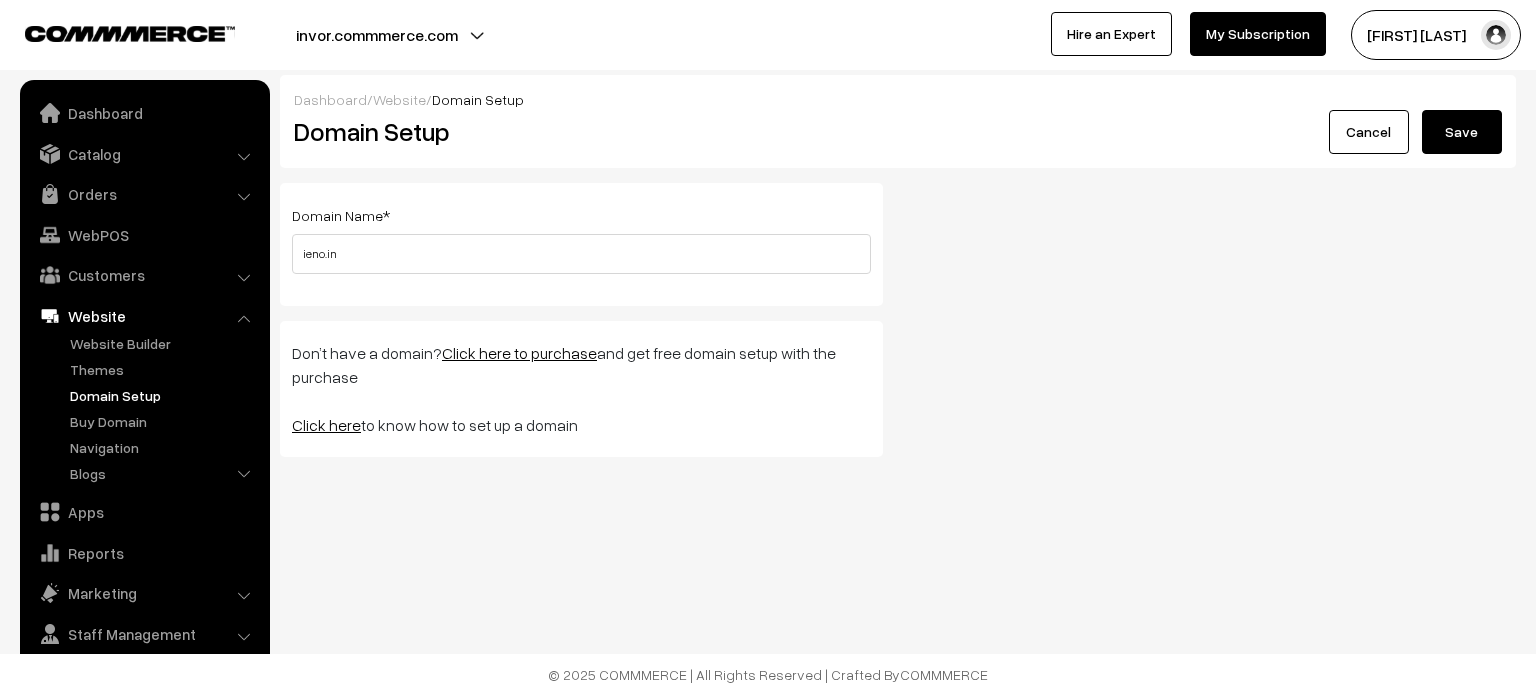 click on "Save" at bounding box center [1462, 132] 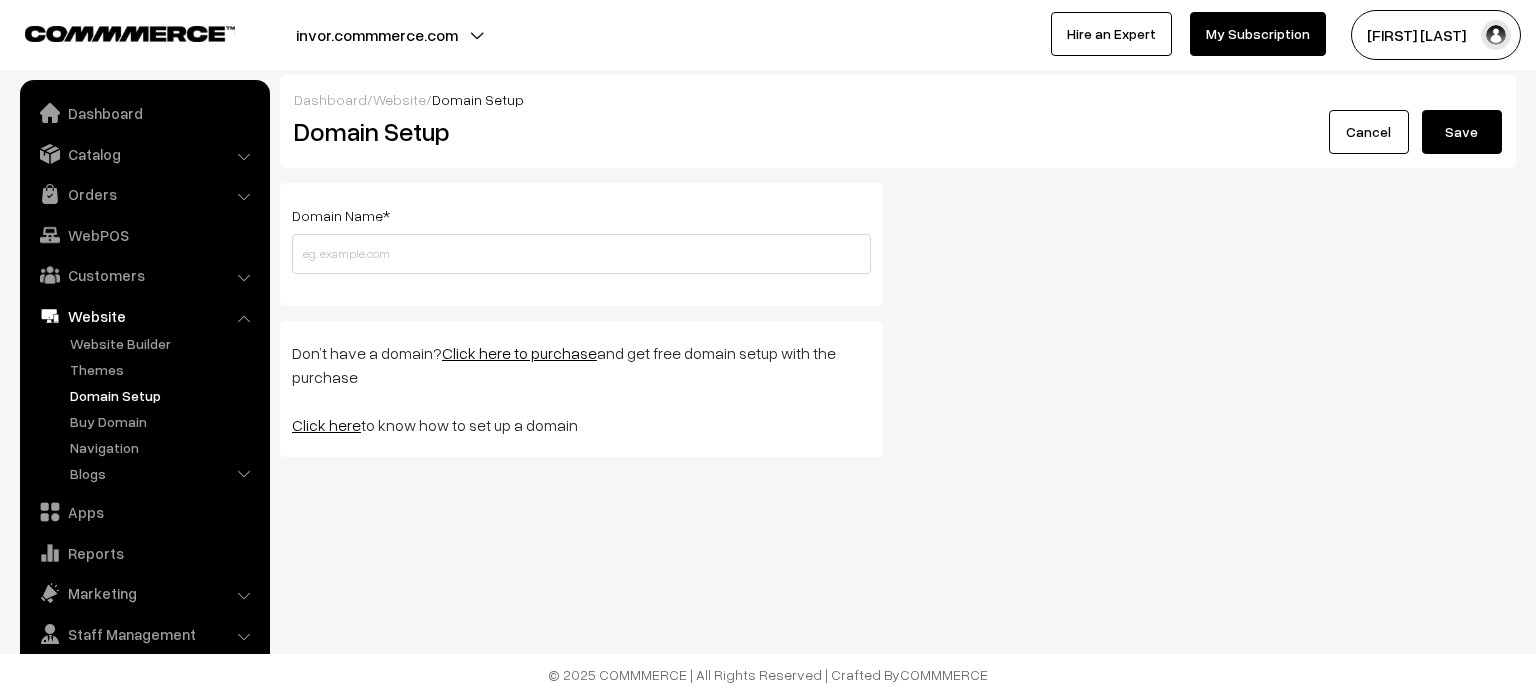 scroll, scrollTop: 0, scrollLeft: 0, axis: both 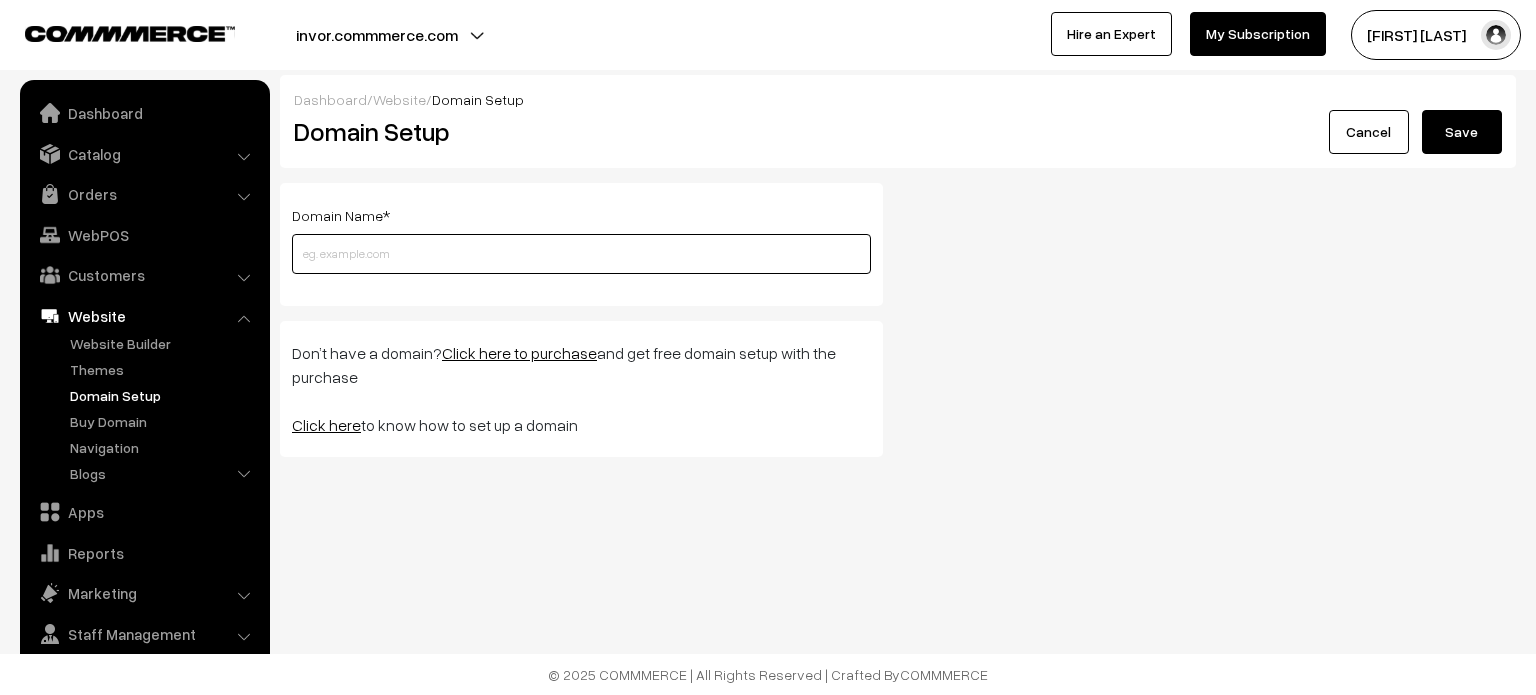 click at bounding box center [581, 254] 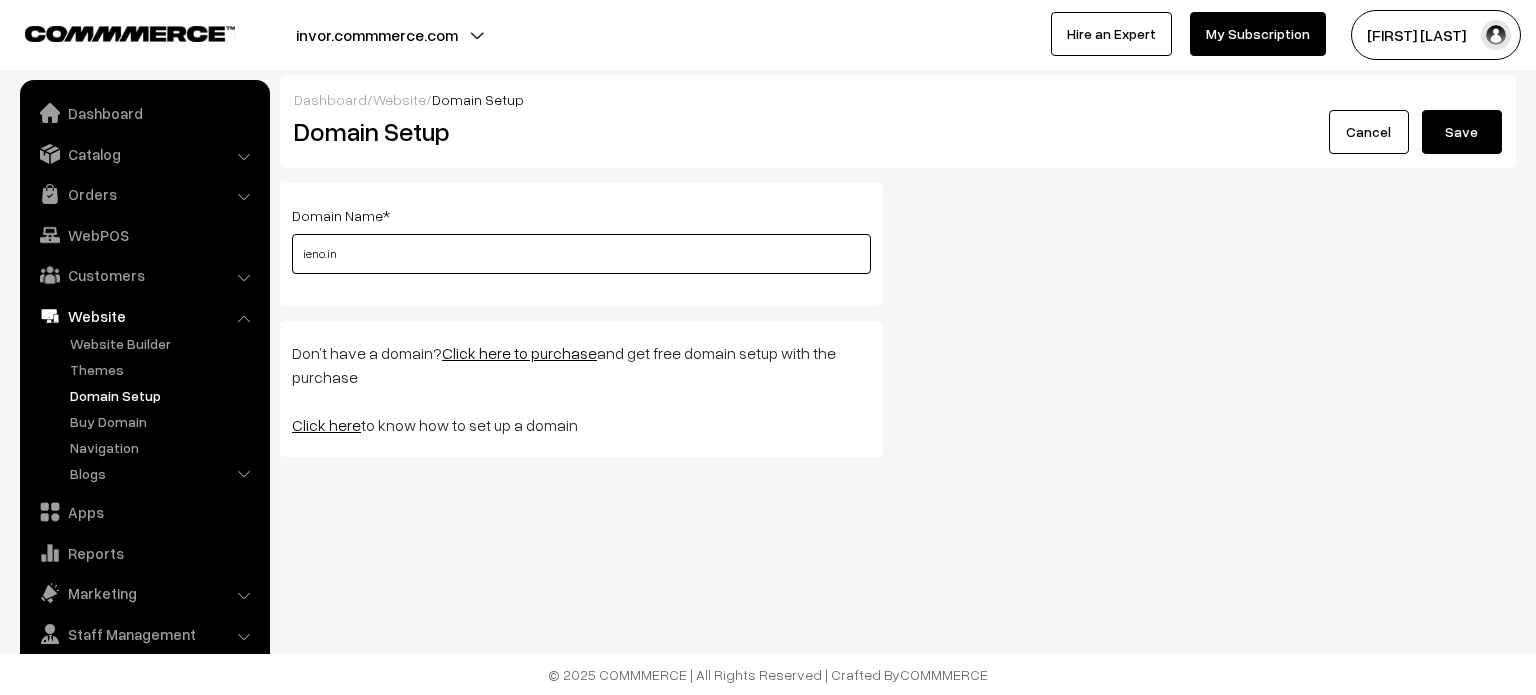 type on "ieno.in" 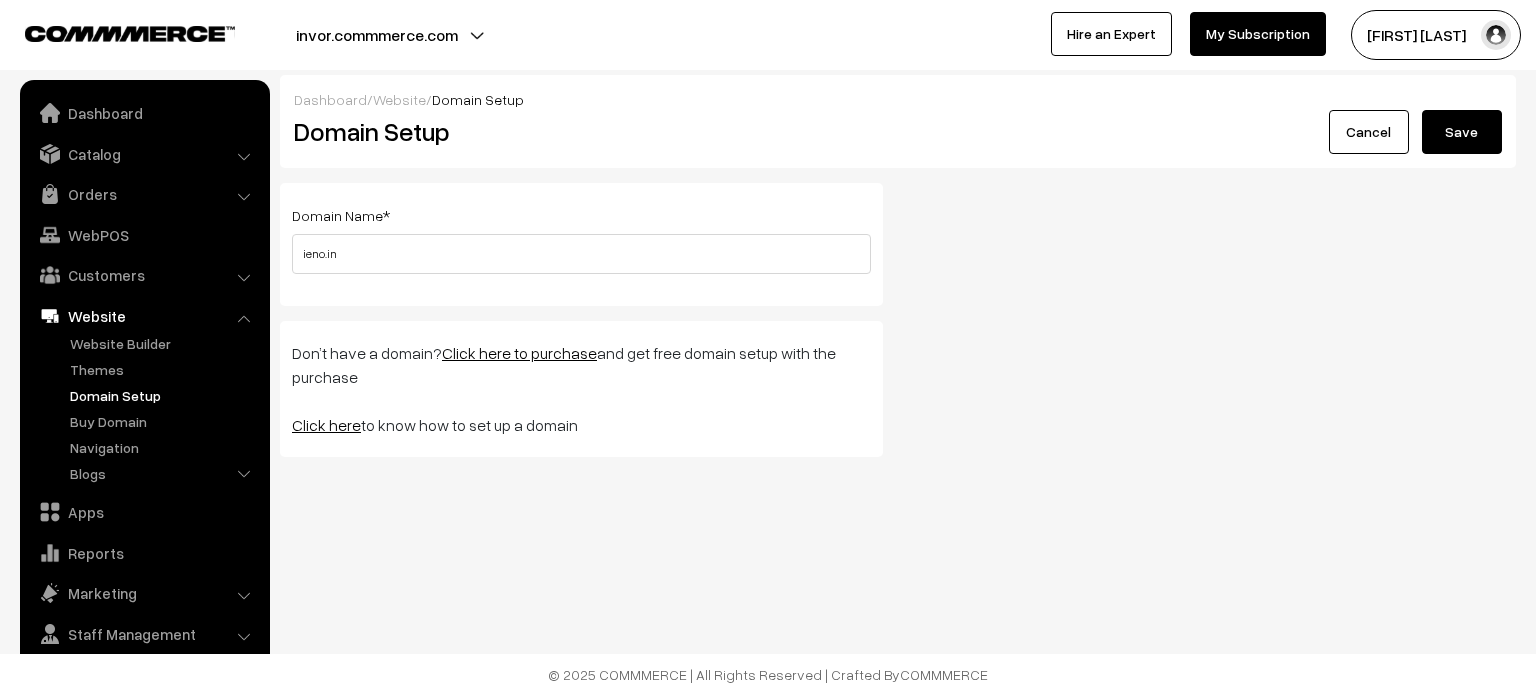 click on "Save" at bounding box center [1462, 132] 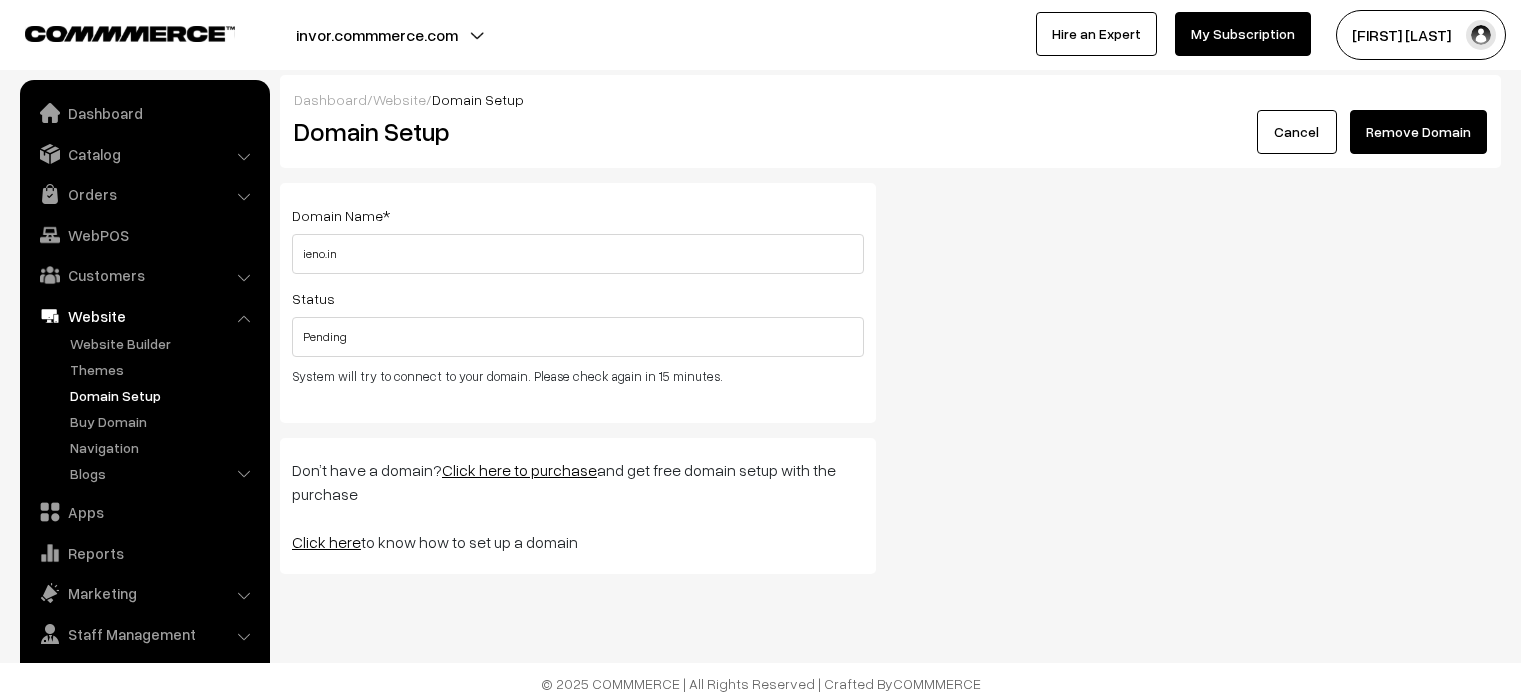 scroll, scrollTop: 0, scrollLeft: 0, axis: both 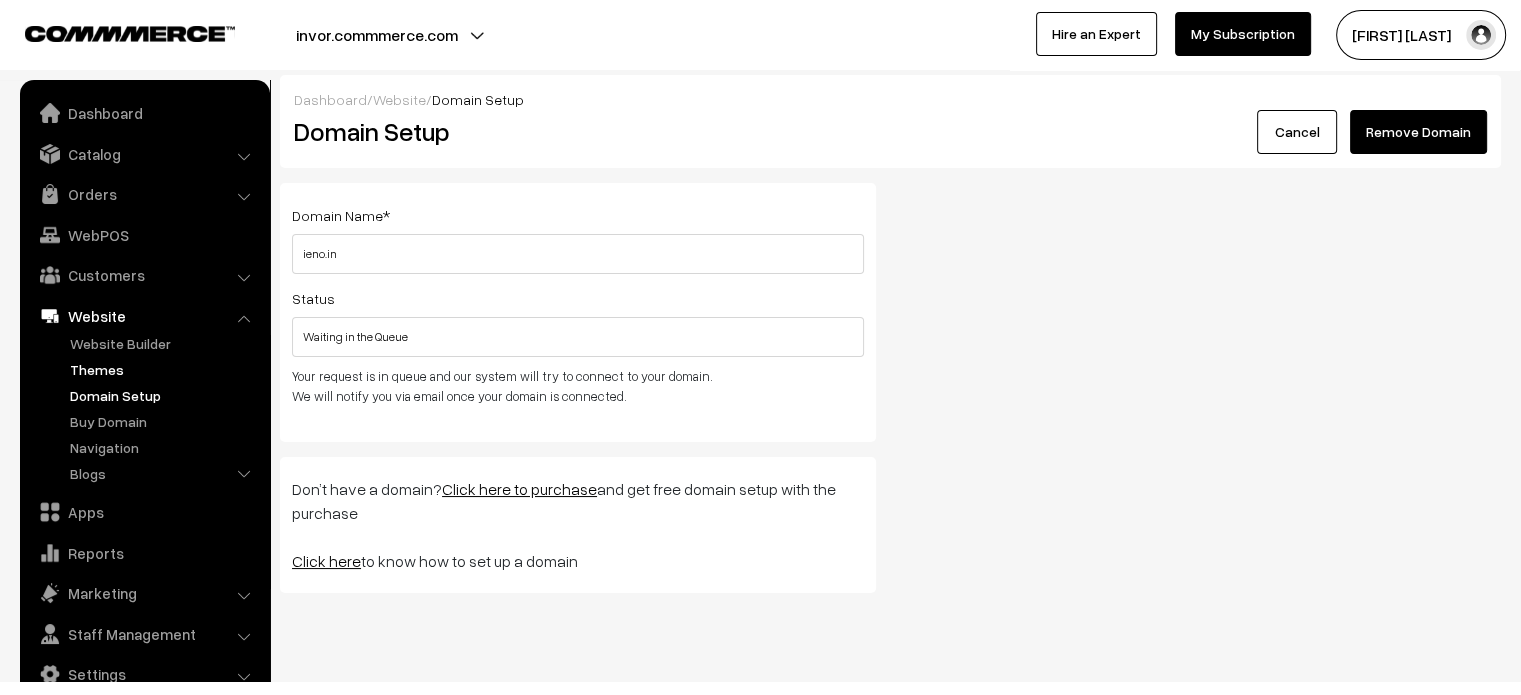 click on "Themes" at bounding box center (164, 369) 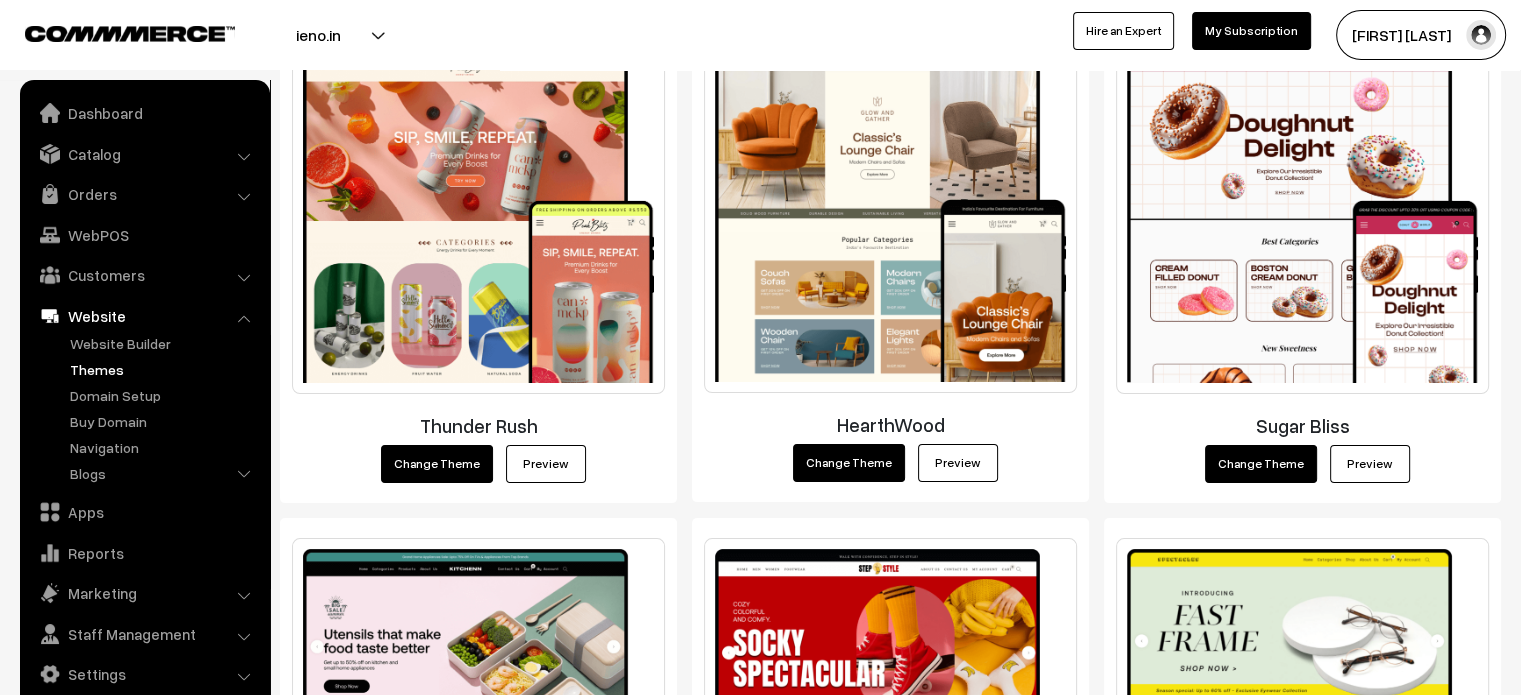 scroll, scrollTop: 0, scrollLeft: 0, axis: both 